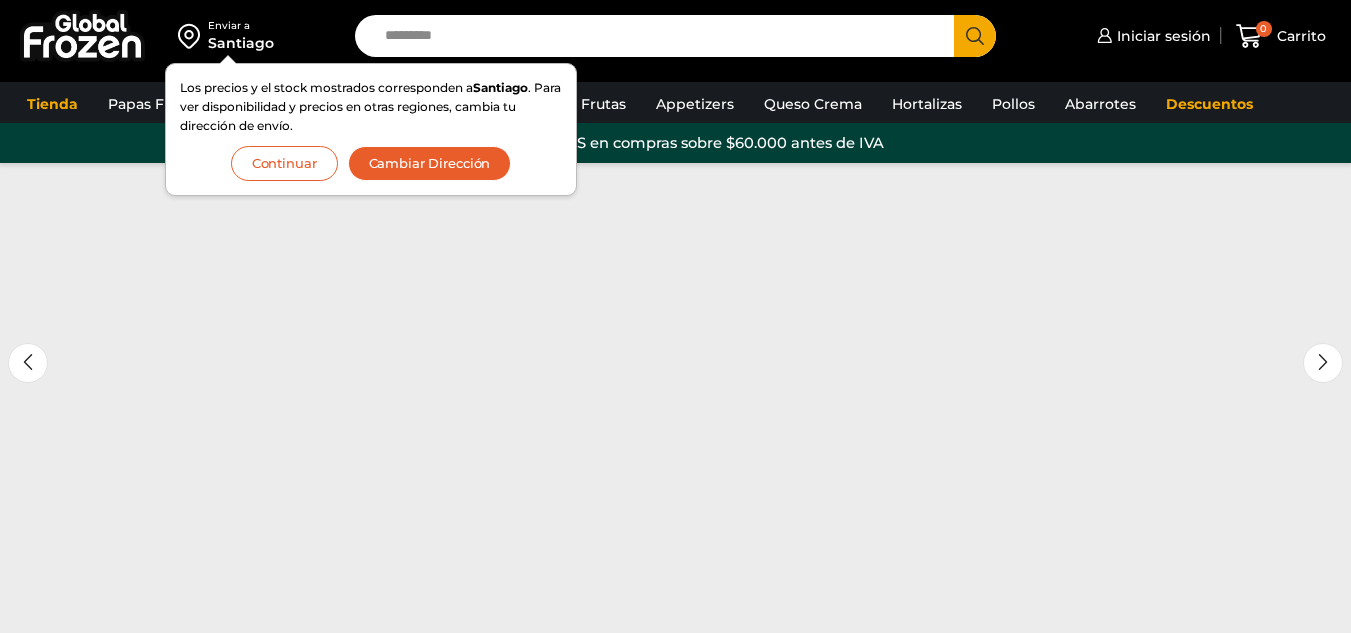 scroll, scrollTop: 0, scrollLeft: 0, axis: both 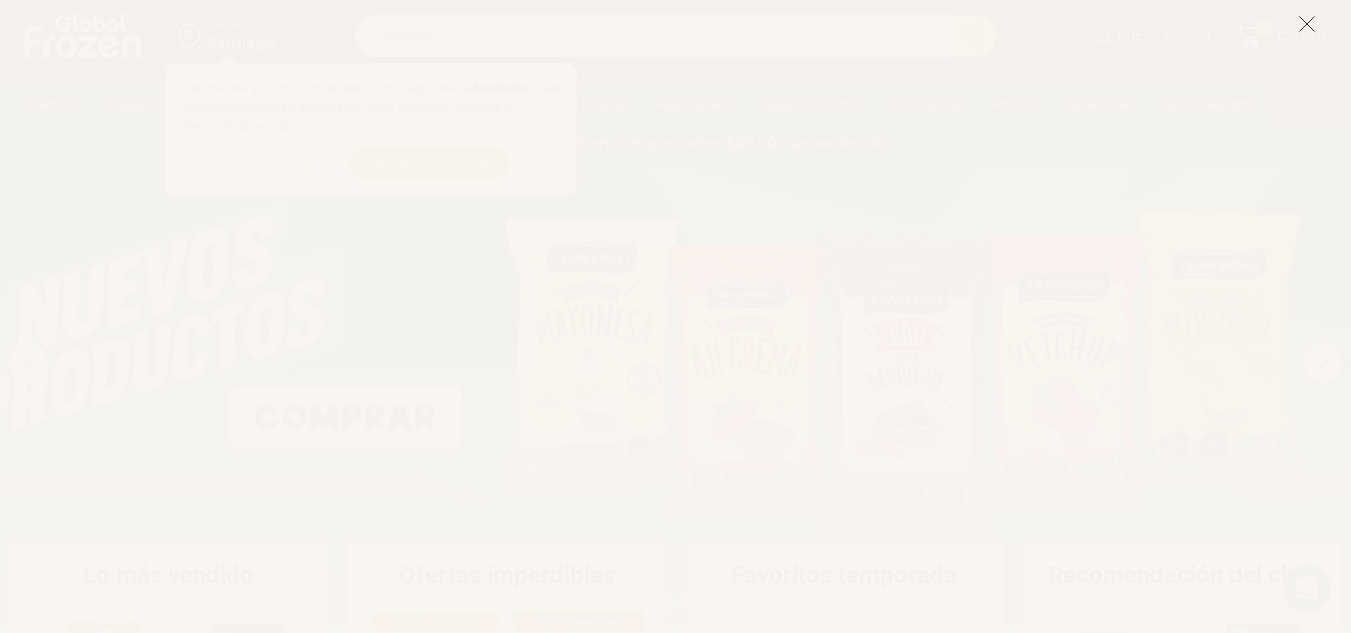click at bounding box center [1307, 24] 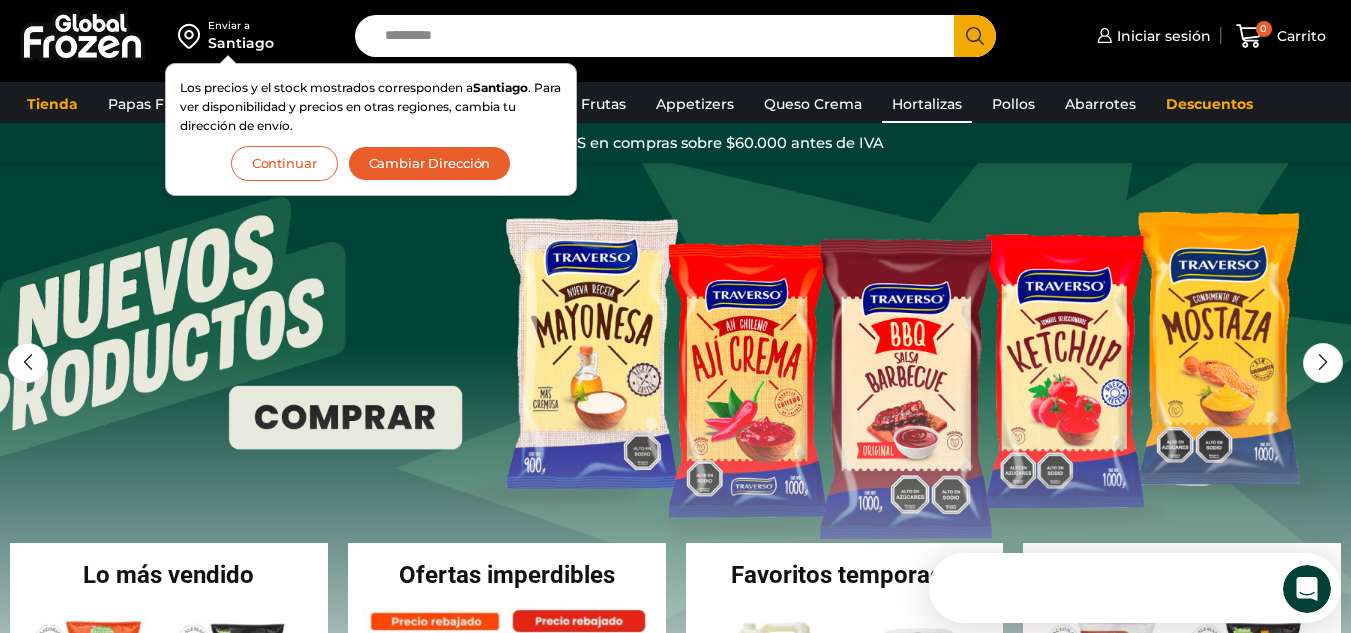 scroll, scrollTop: 0, scrollLeft: 0, axis: both 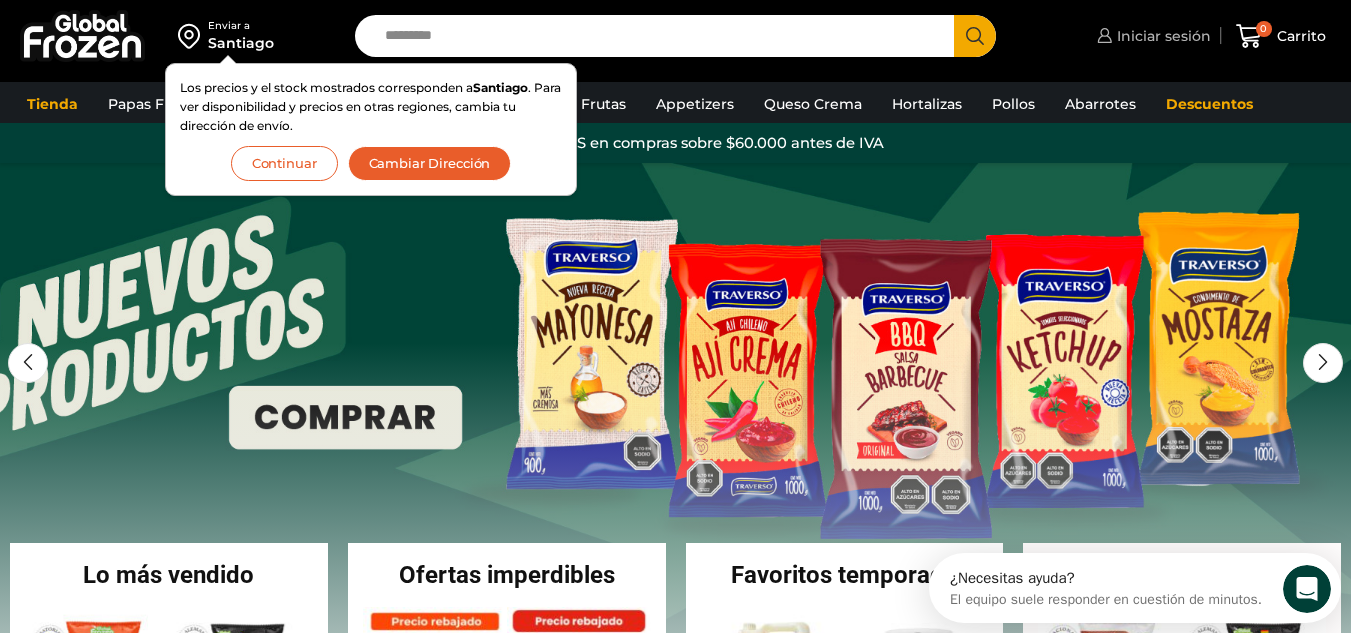 click on "Iniciar sesión" at bounding box center [1161, 36] 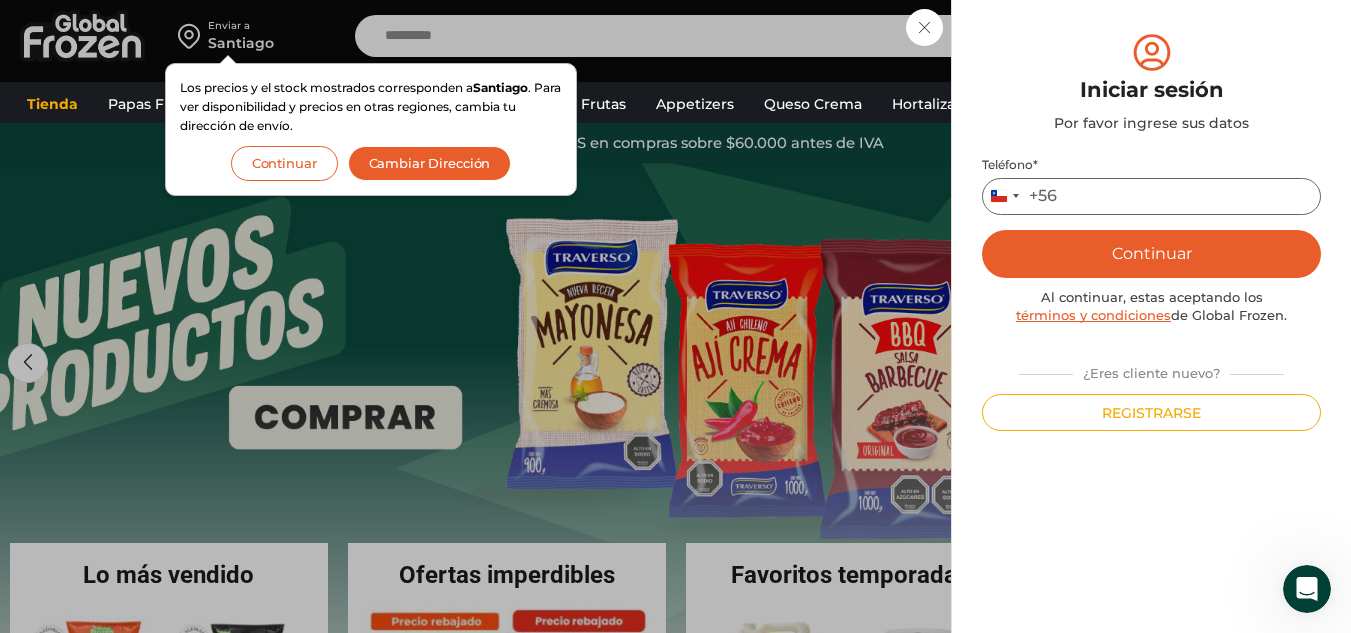 click on "Teléfono
*" at bounding box center [1151, 196] 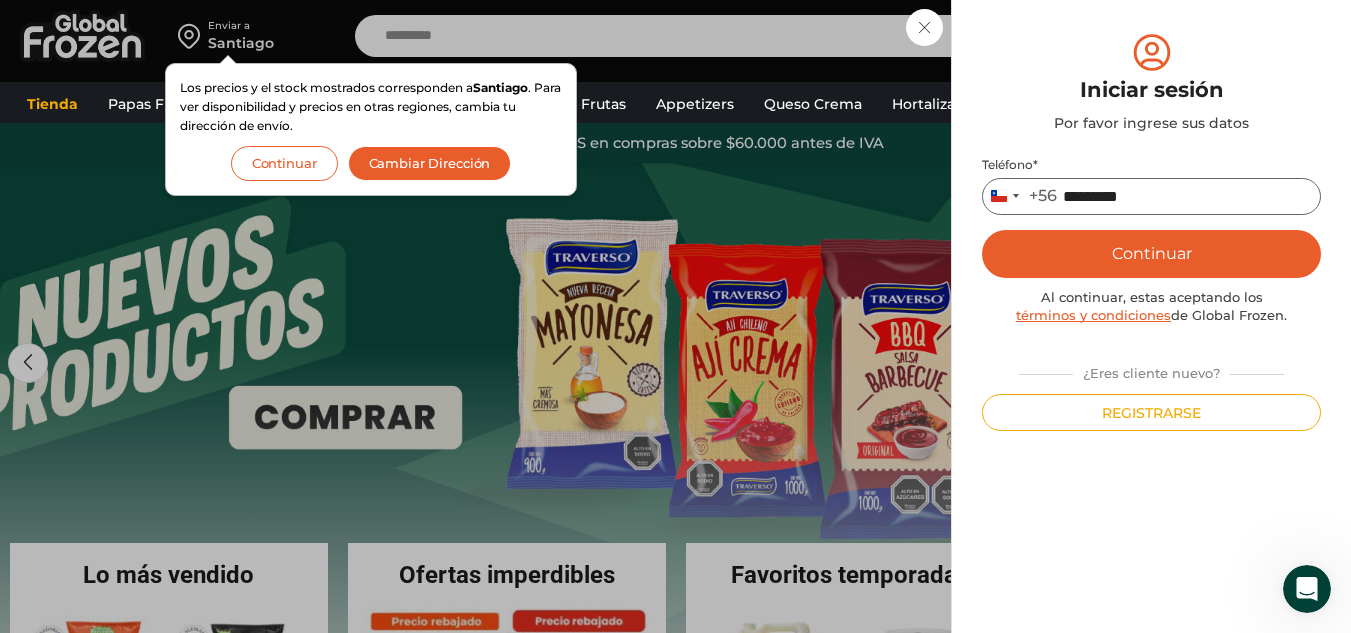 type on "*********" 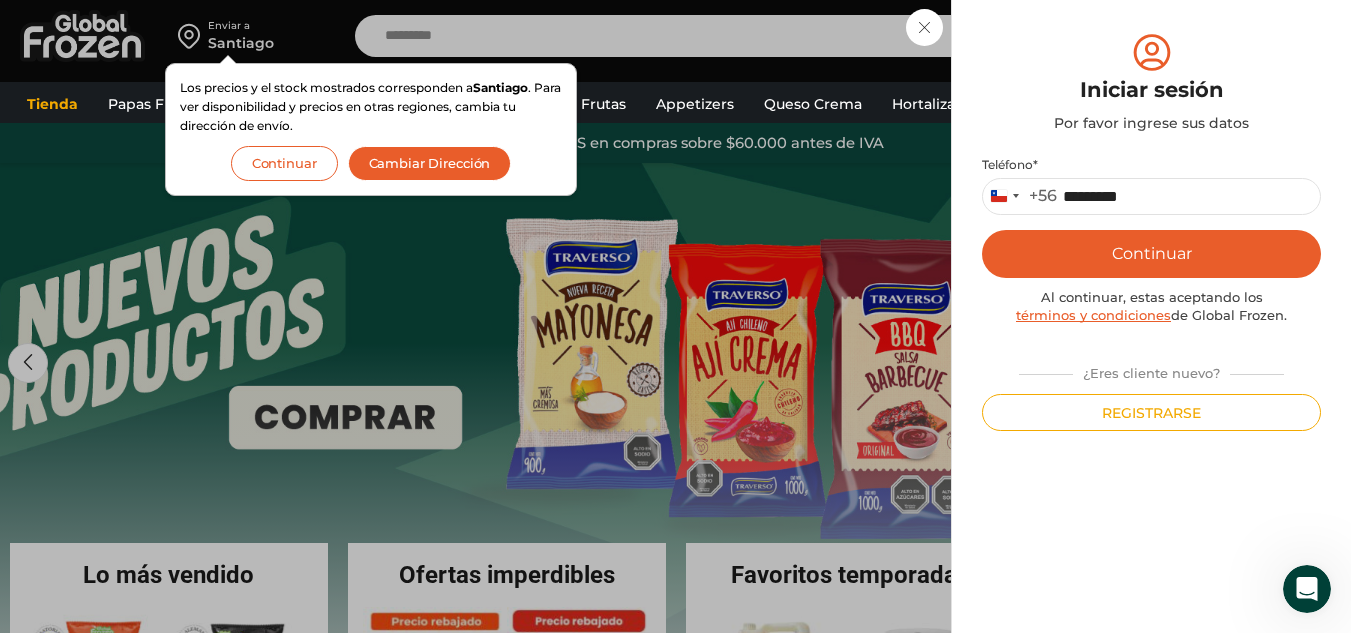 drag, startPoint x: 1165, startPoint y: 419, endPoint x: 989, endPoint y: 343, distance: 191.70811 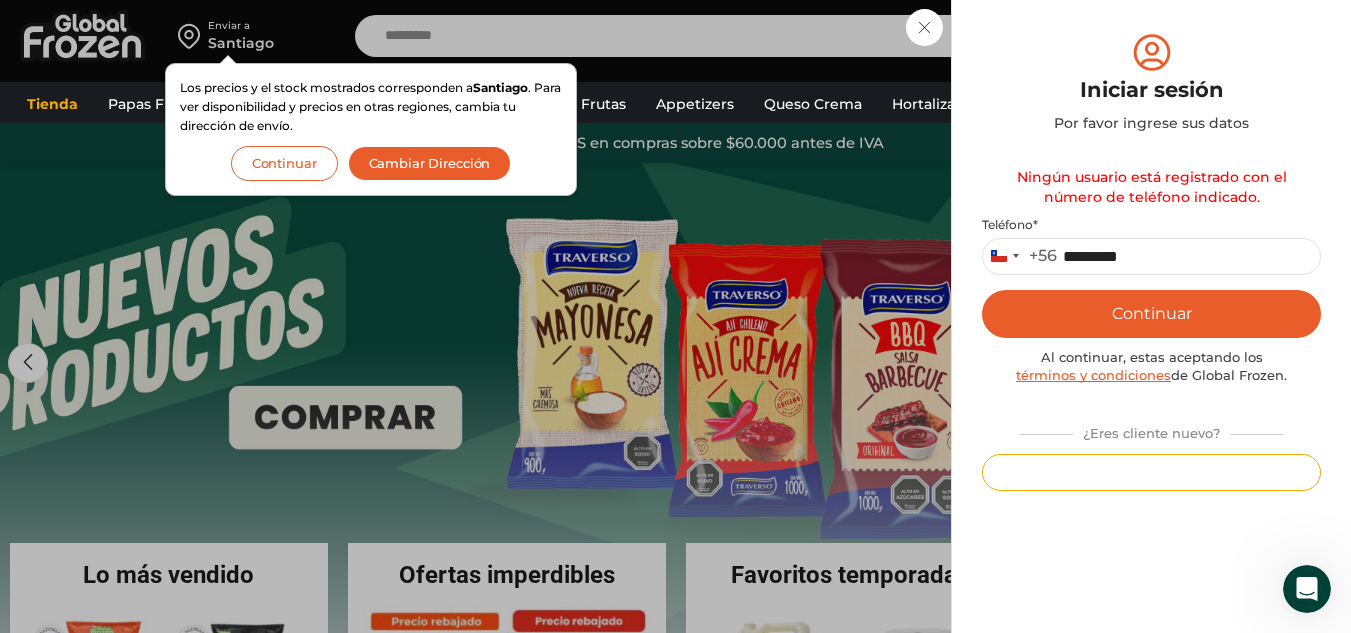 click on "Registrarse" at bounding box center [1151, 472] 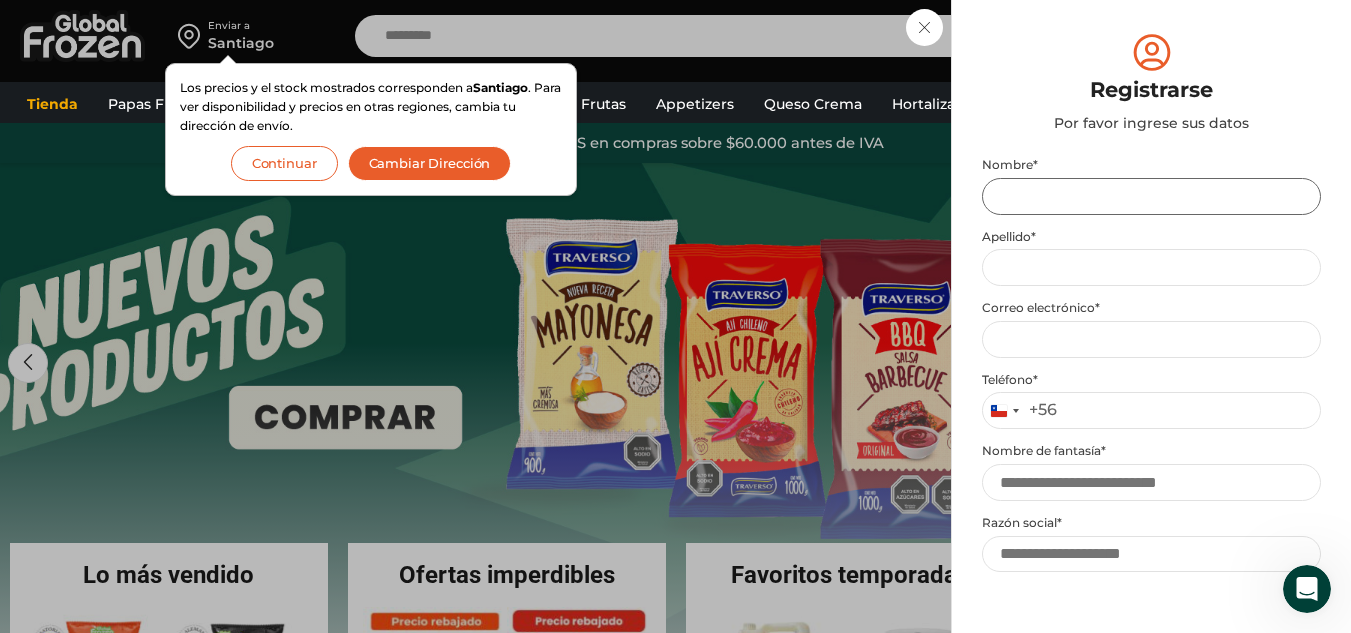 click on "Nombre  *" at bounding box center [1151, 196] 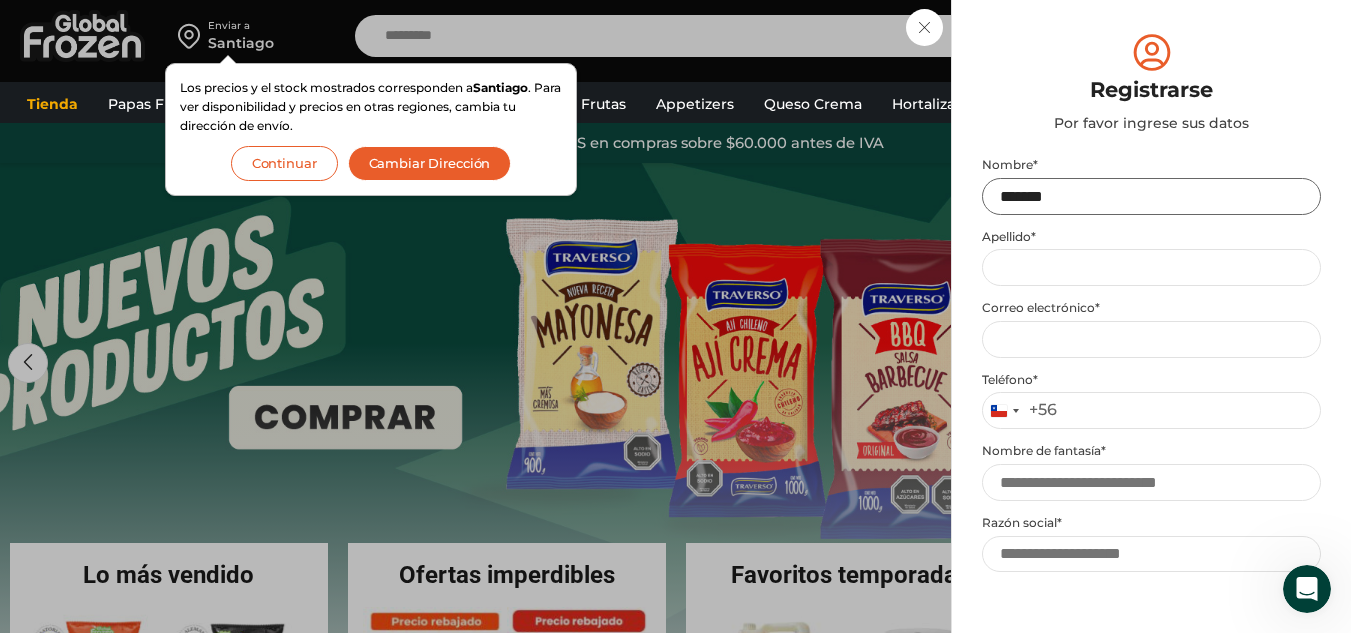 type on "*******" 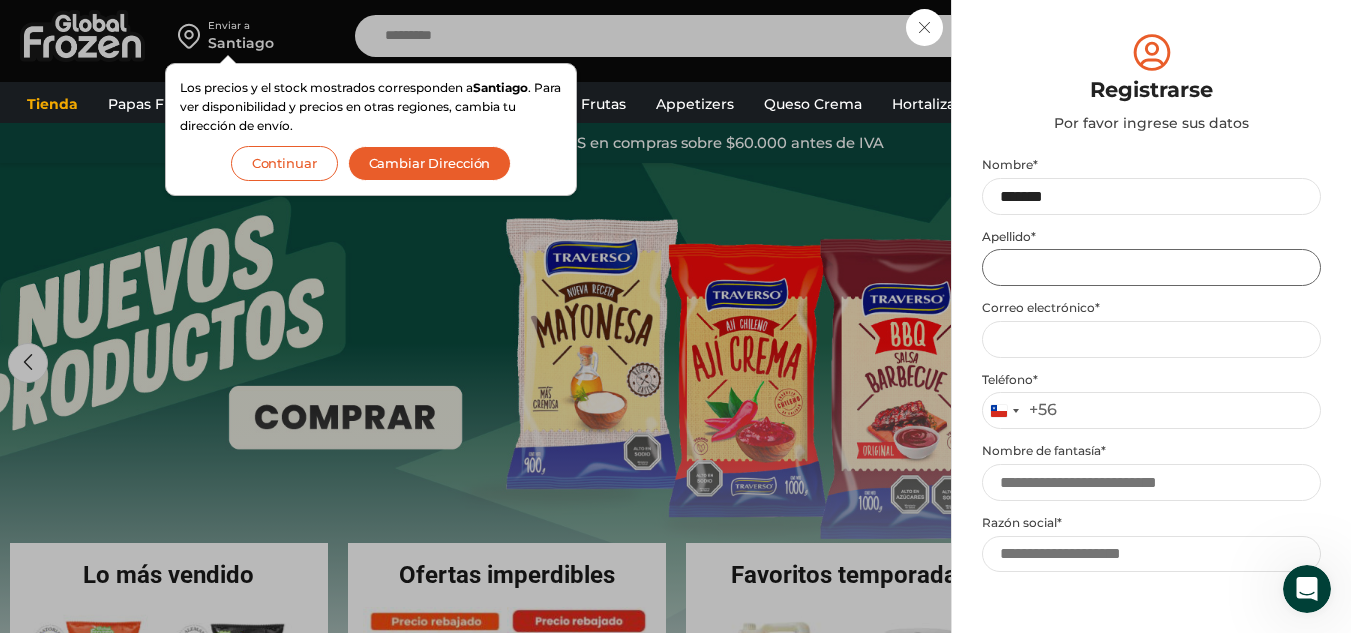 click on "Apellido  *" at bounding box center (1151, 267) 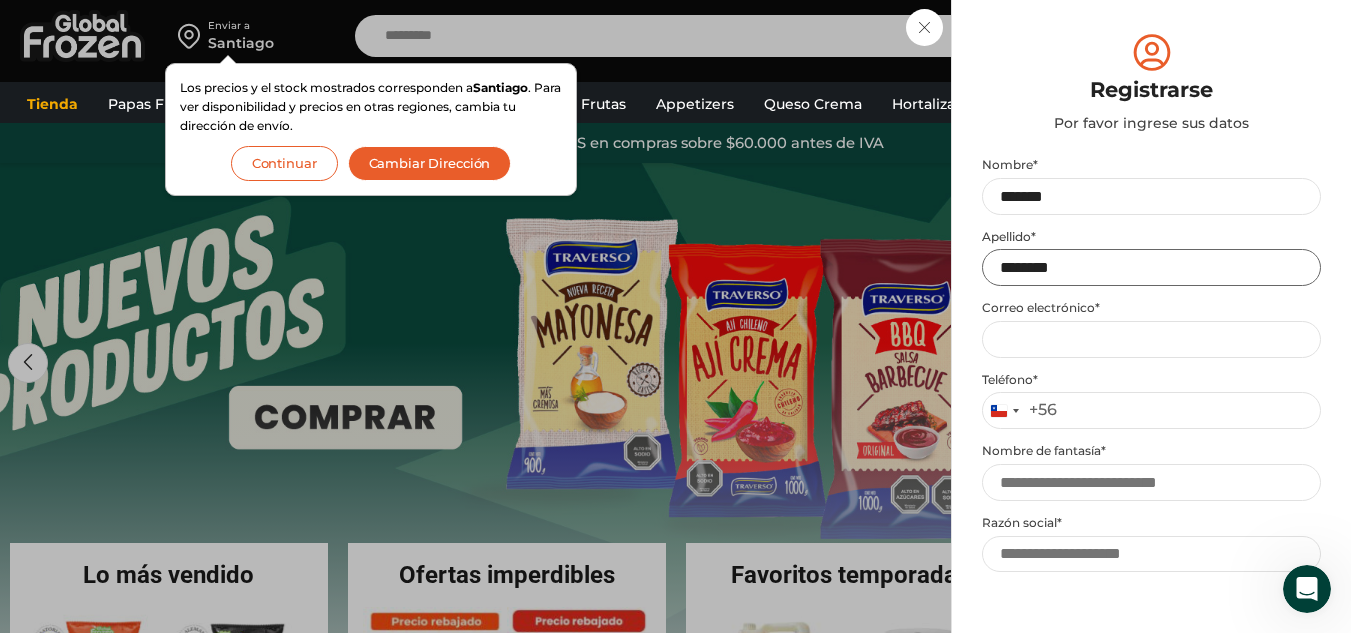 type on "********" 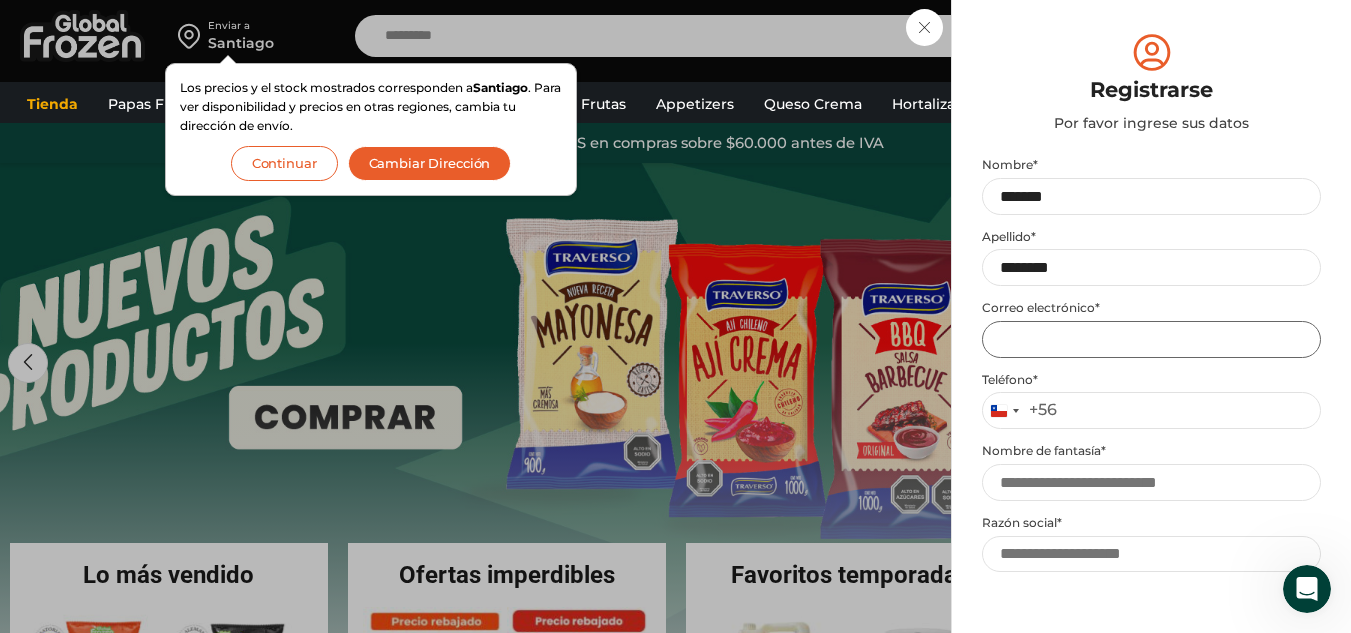 click on "Email address                                          *" at bounding box center [1151, 339] 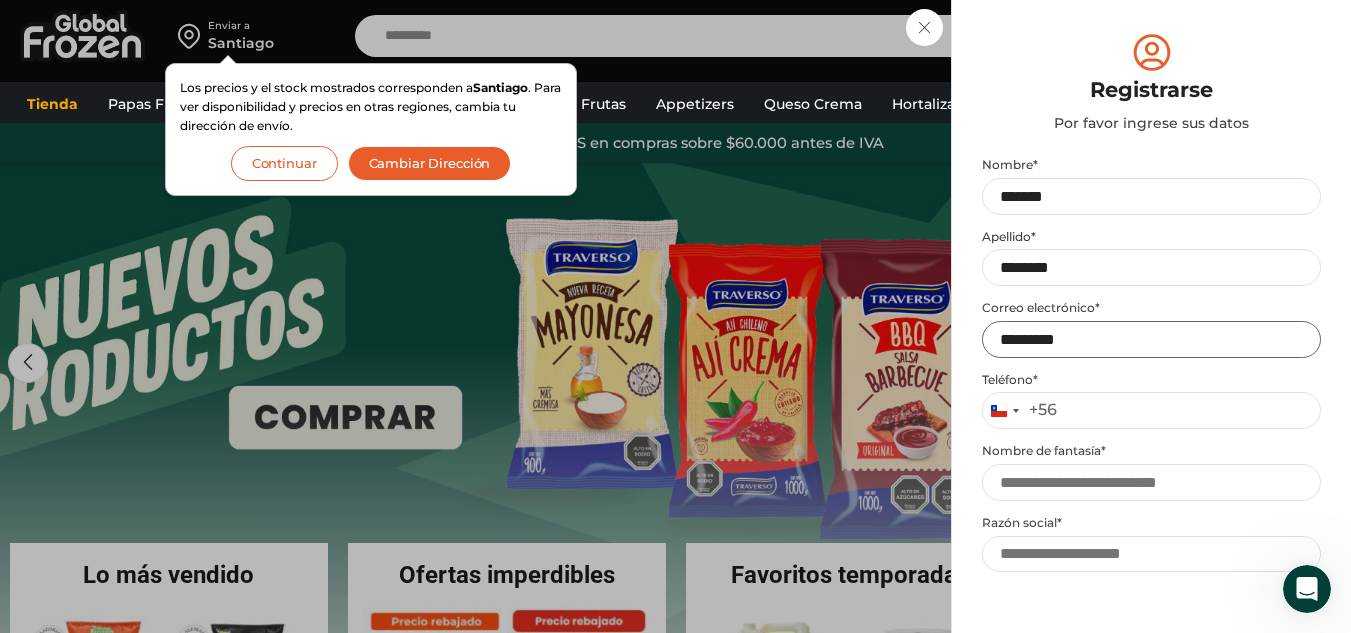 type on "**********" 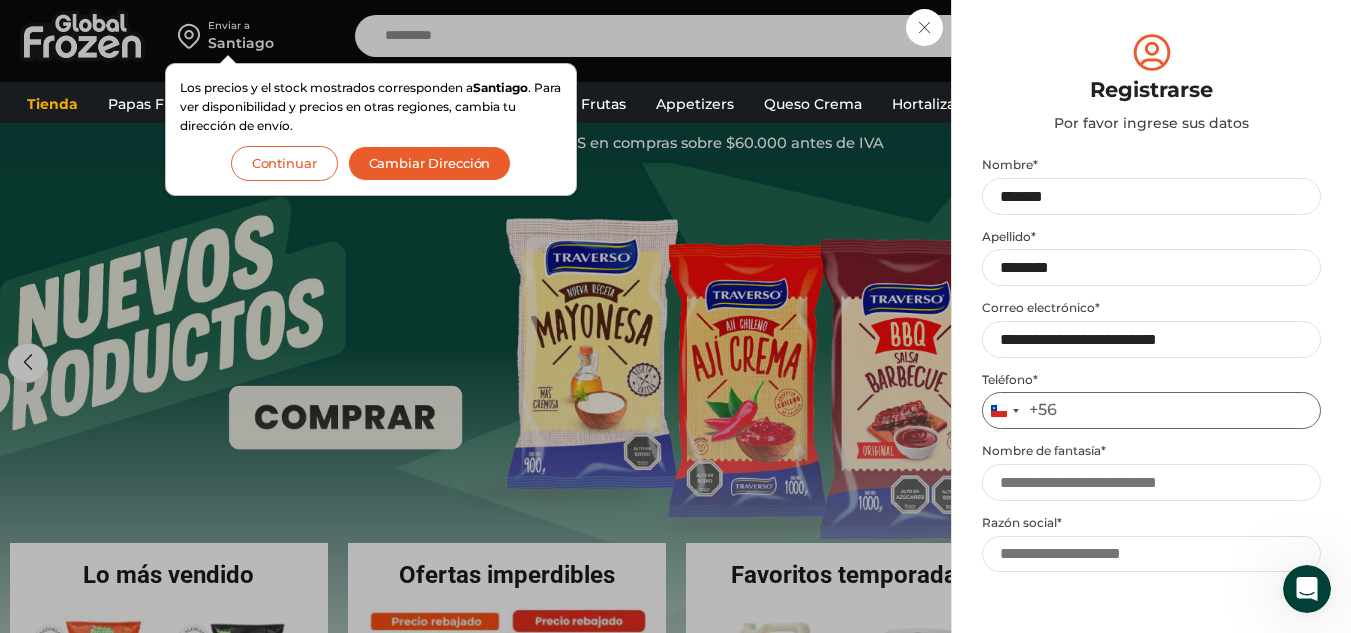 click on "Teléfono  *" at bounding box center [1151, 410] 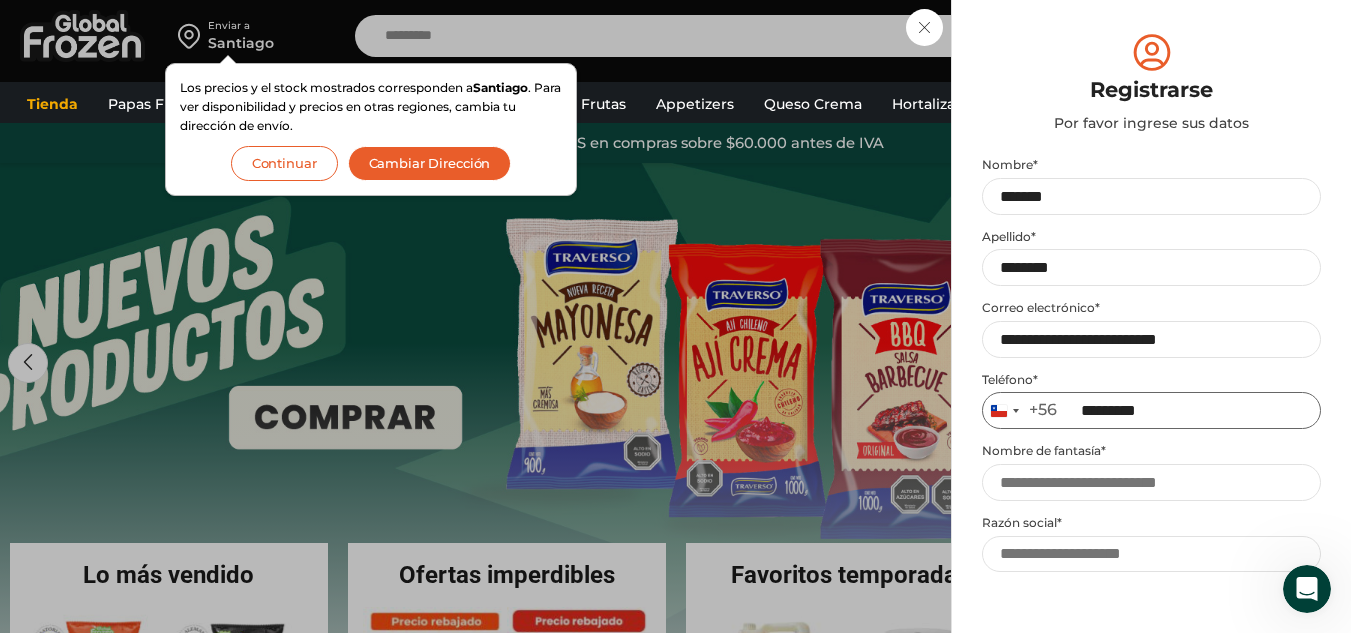 type on "*********" 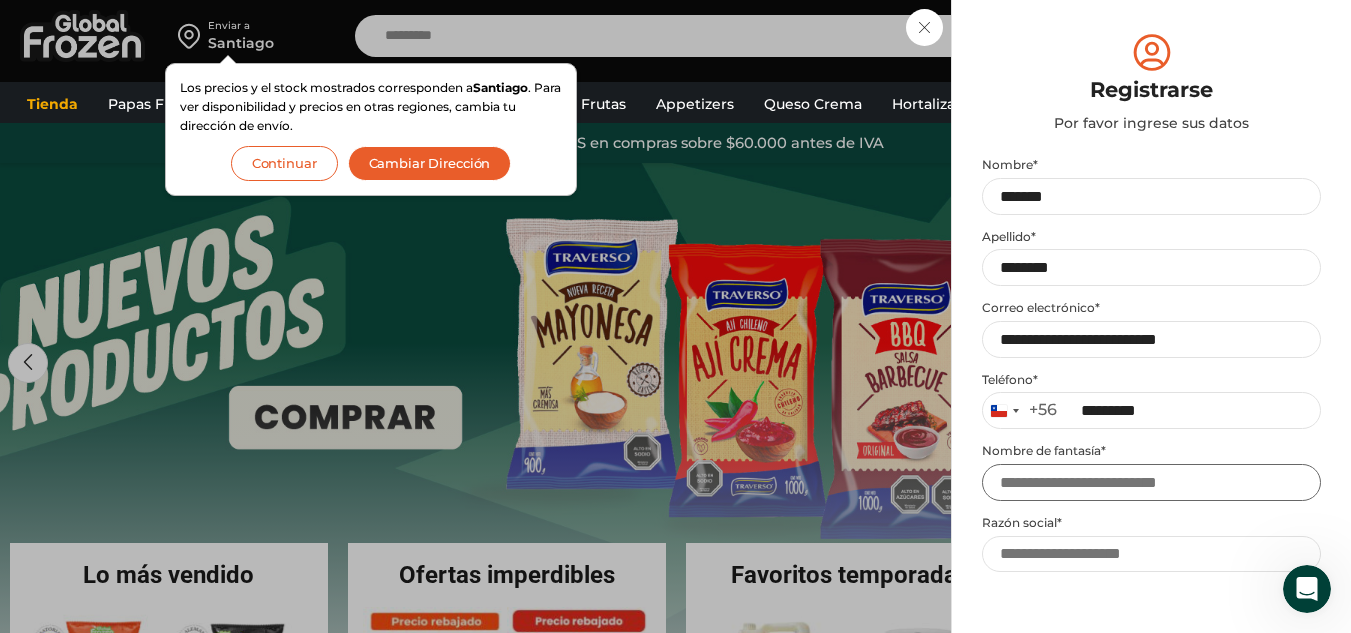 click on "Nombre de fantasía  *" at bounding box center [1151, 482] 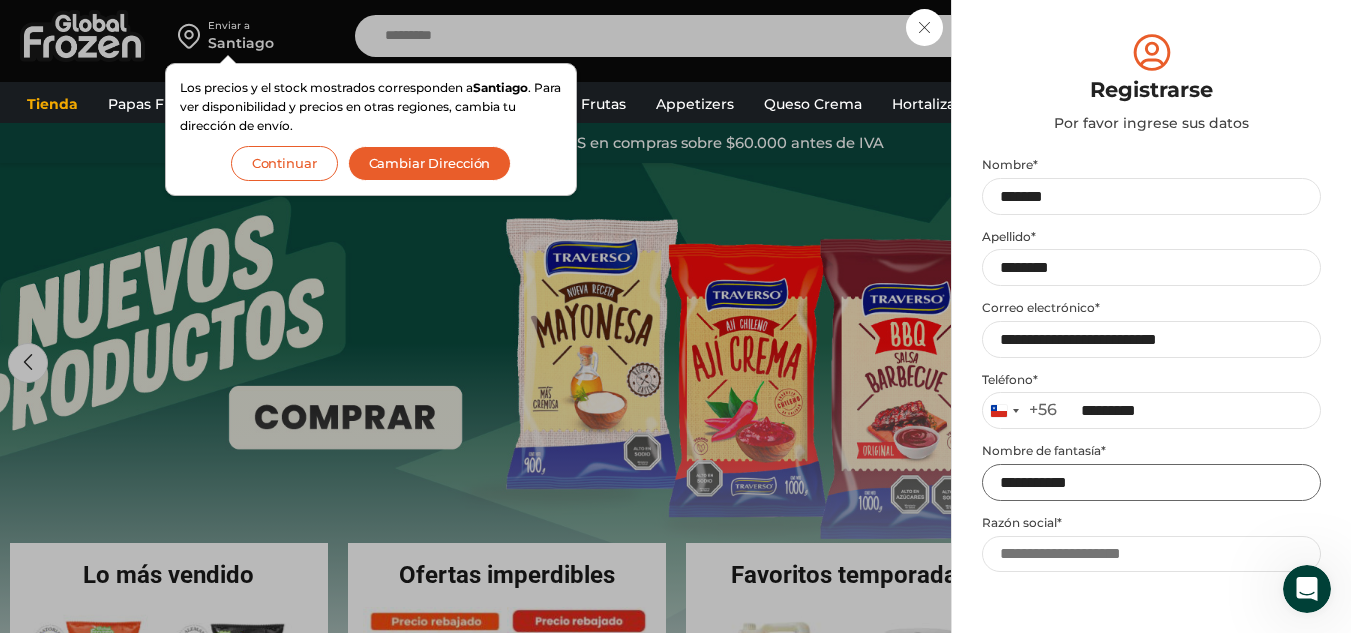 type on "**********" 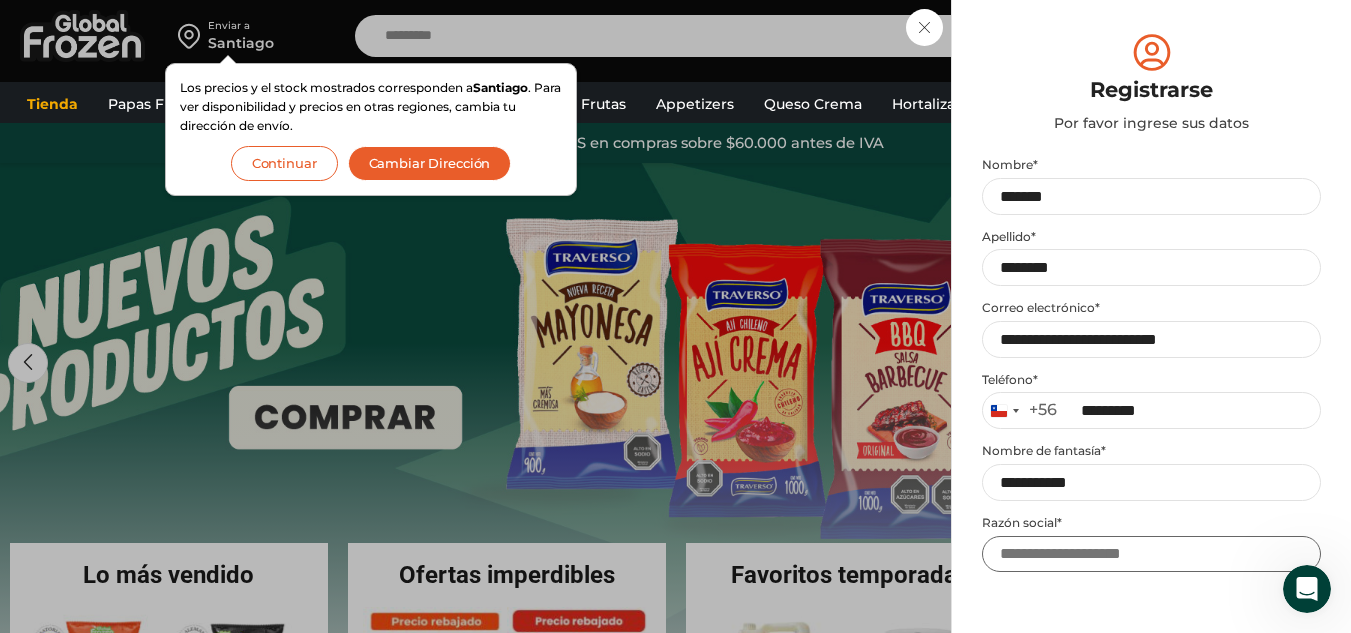 click on "Razón social  *" at bounding box center (1151, 554) 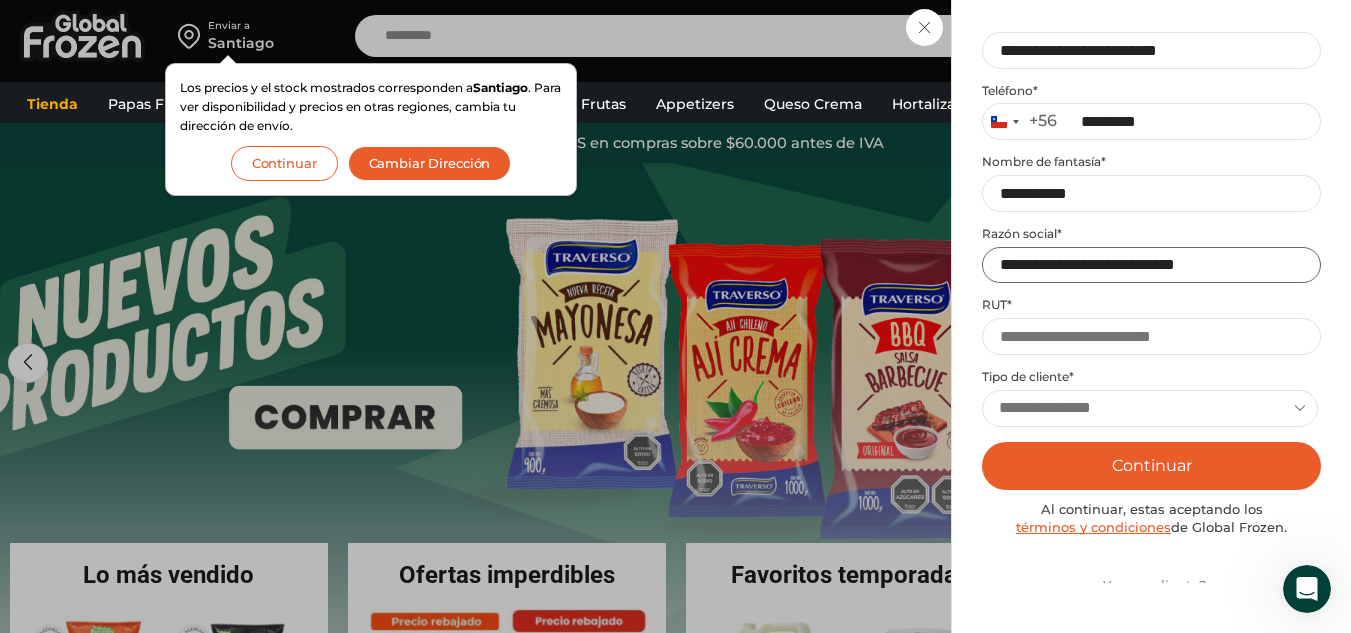 scroll, scrollTop: 300, scrollLeft: 0, axis: vertical 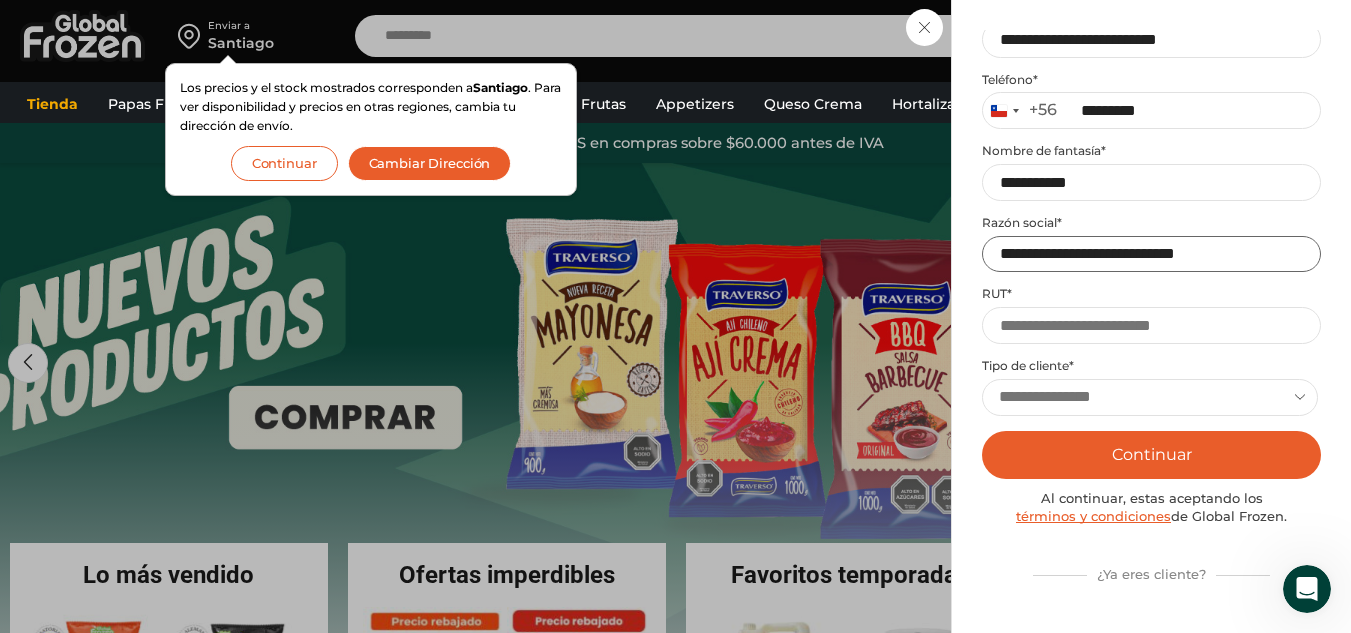 type on "**********" 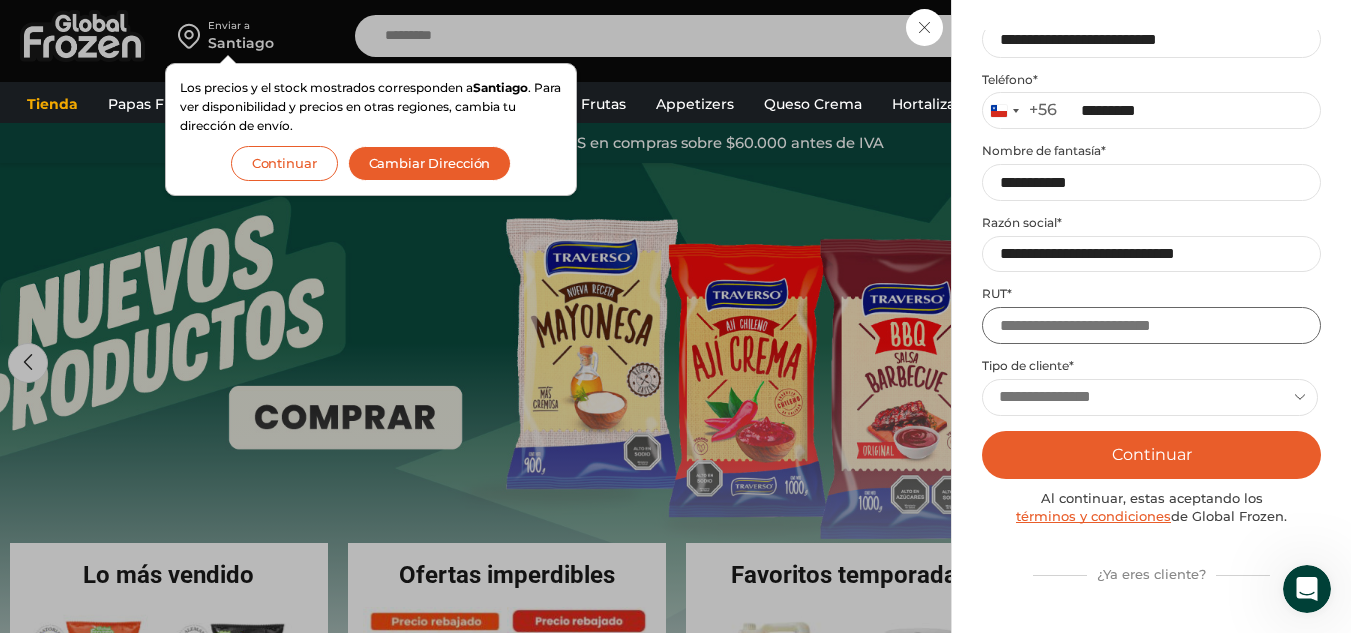 click on "RUT  *" at bounding box center (1151, 325) 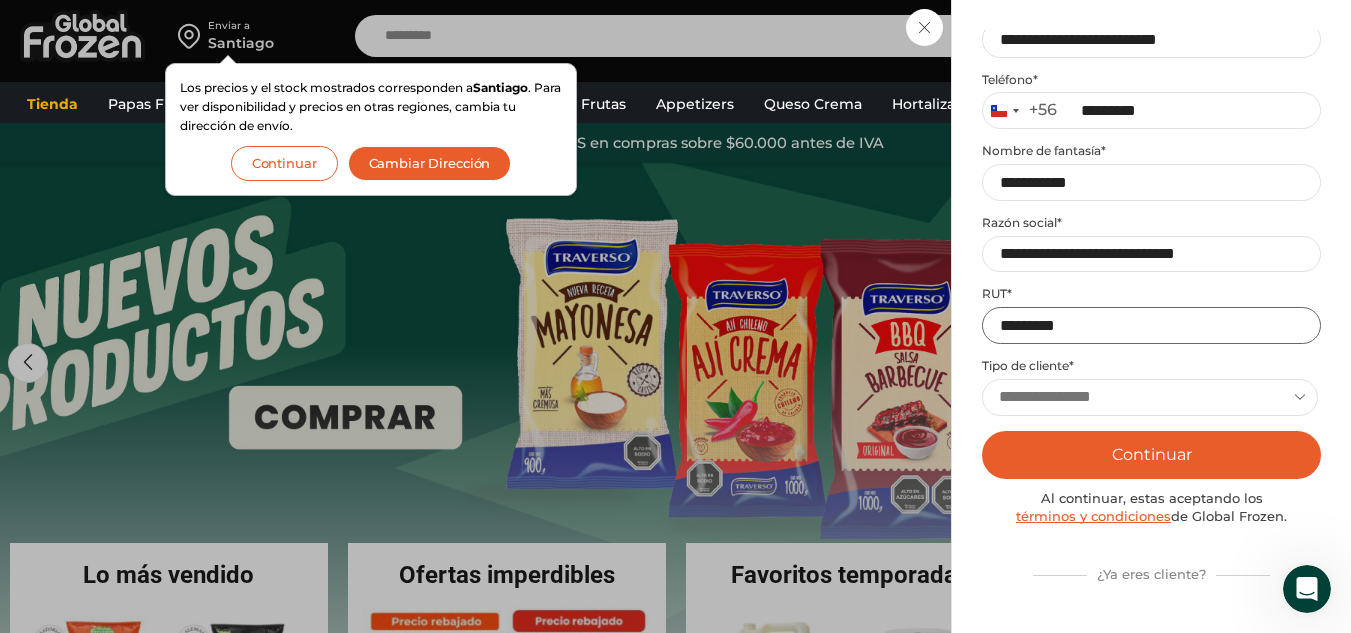 type on "*********" 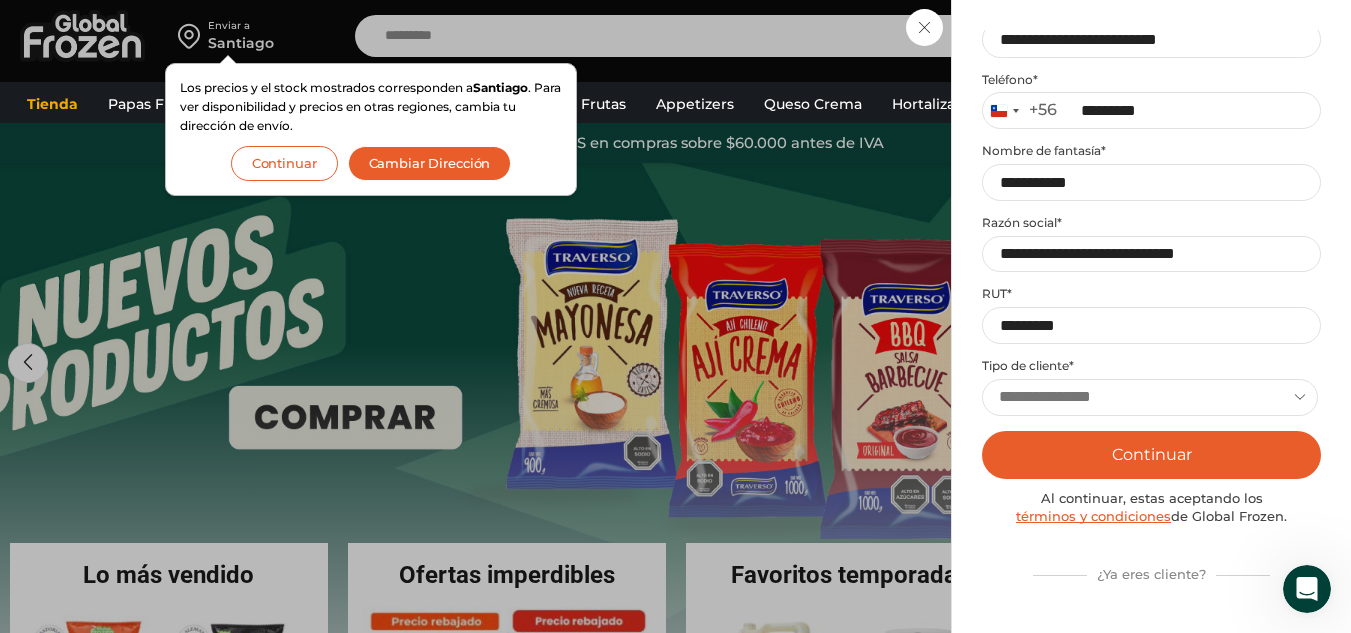 click on "**********" at bounding box center [1150, 397] 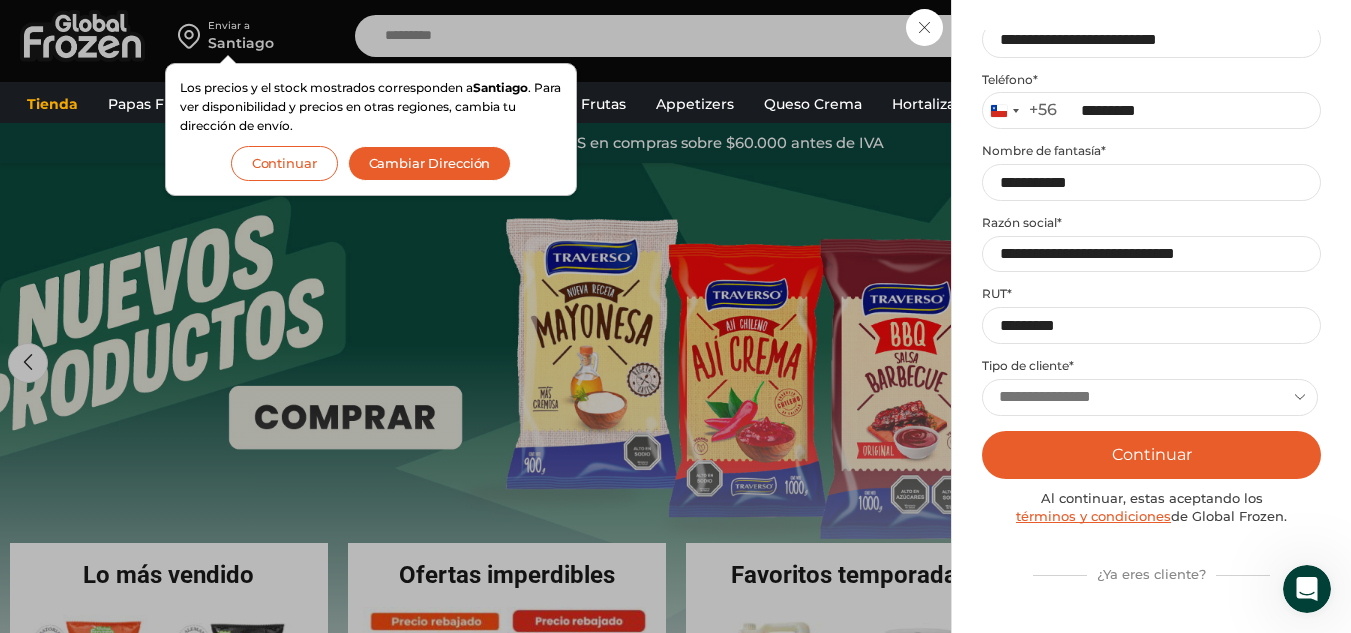 select on "**********" 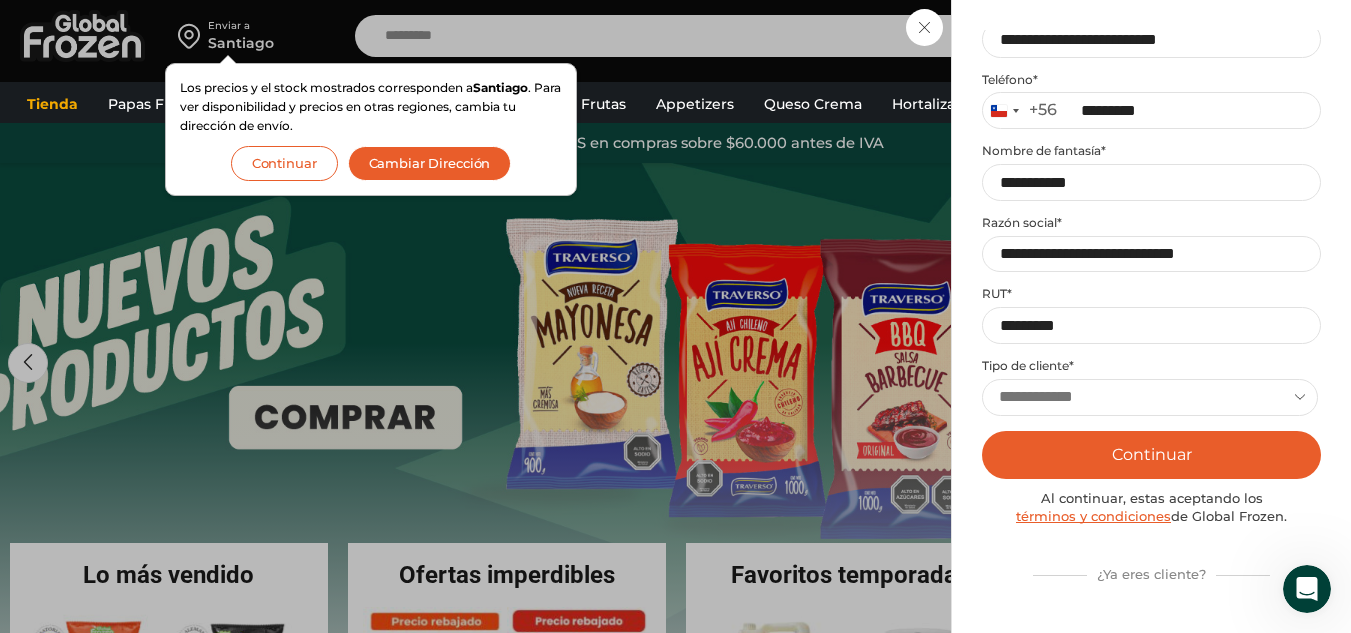 click on "**********" at bounding box center [1150, 397] 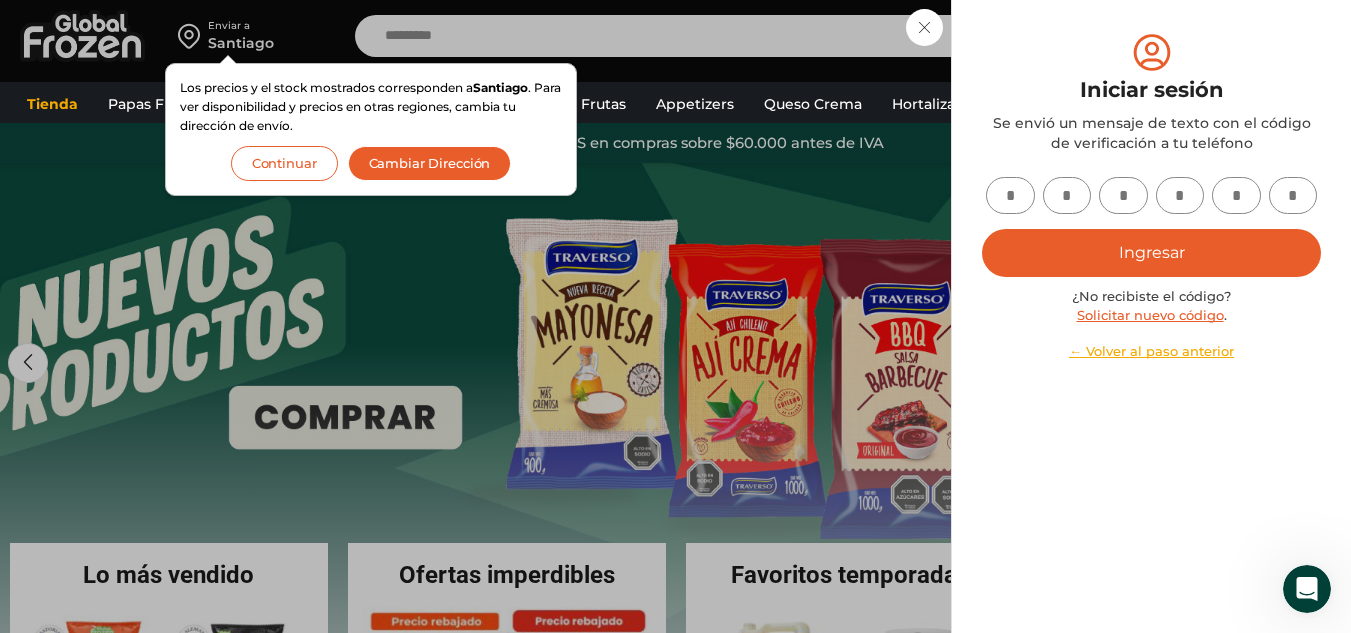 scroll, scrollTop: 0, scrollLeft: 0, axis: both 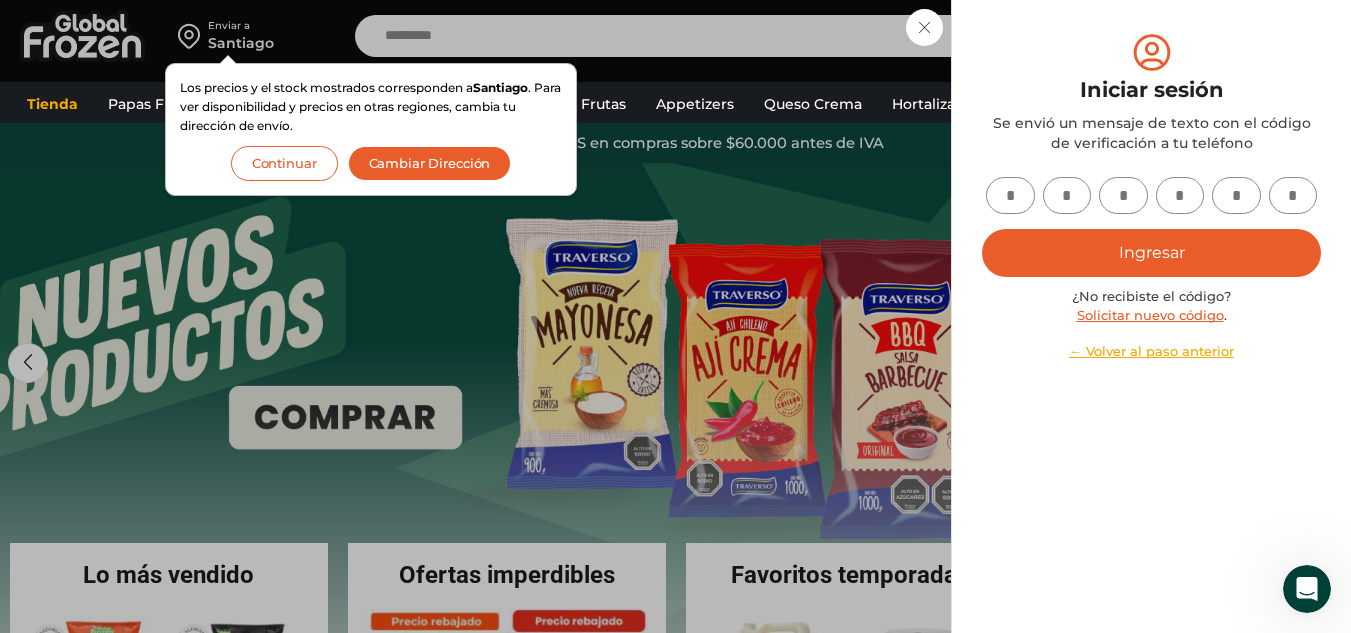 click at bounding box center [1010, 195] 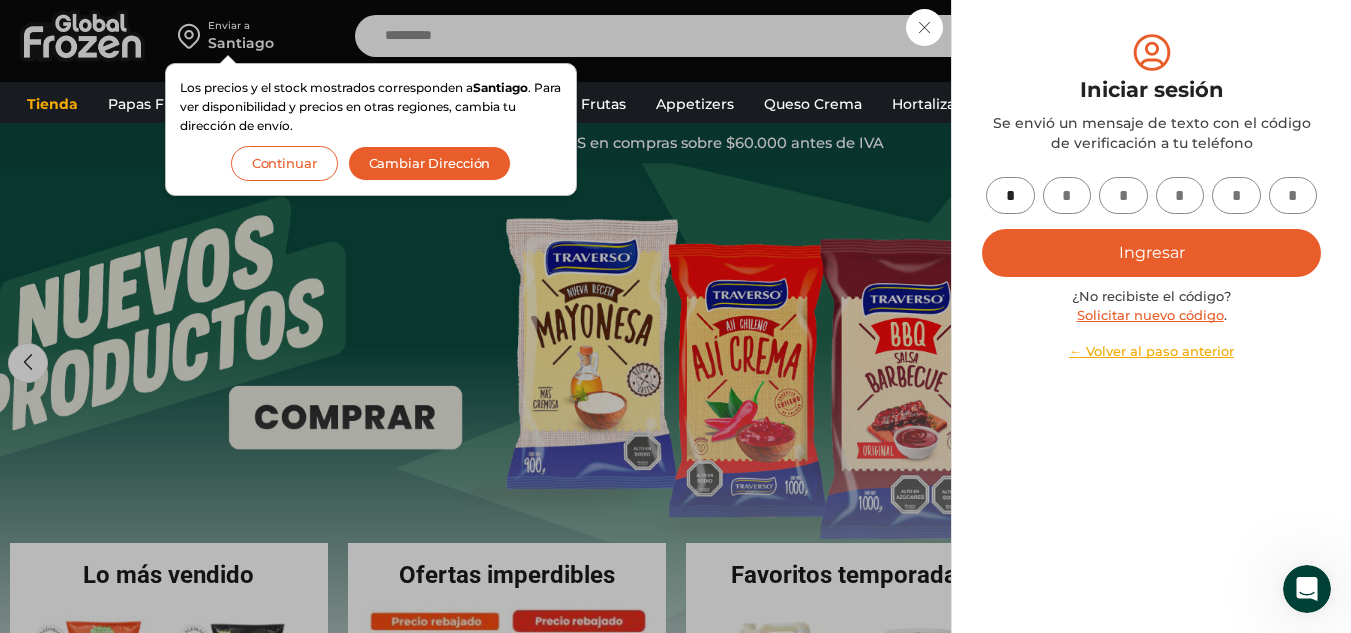 type on "*" 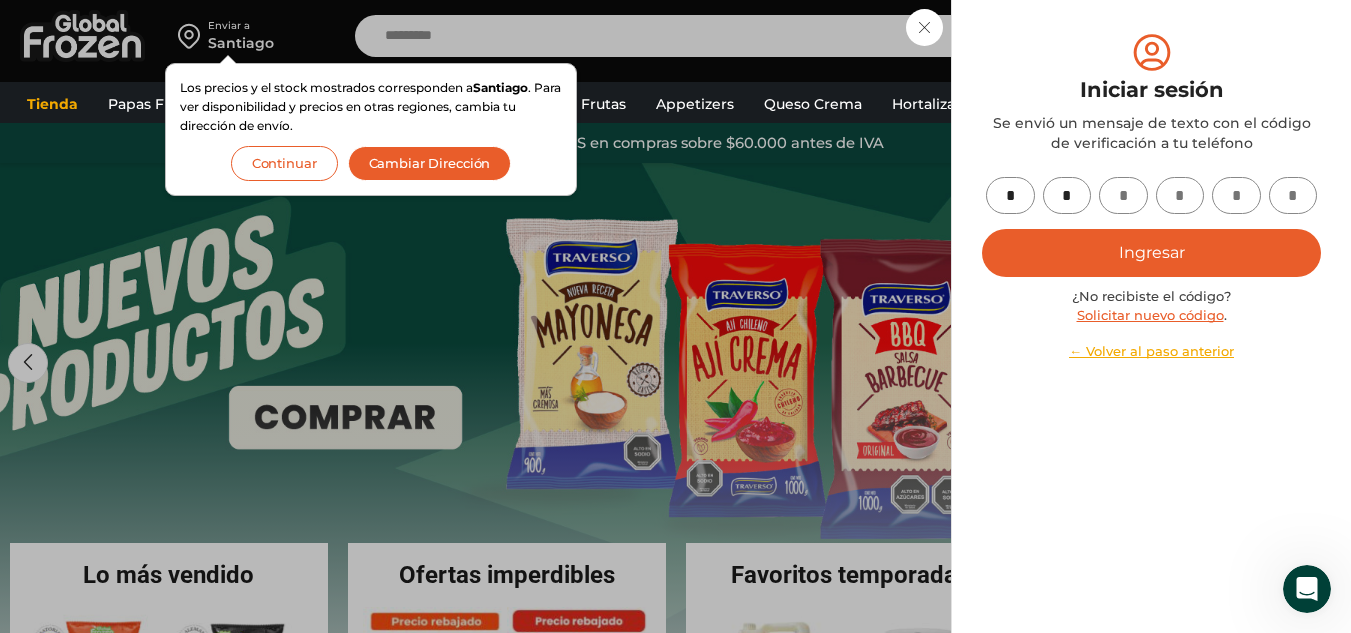 type on "*" 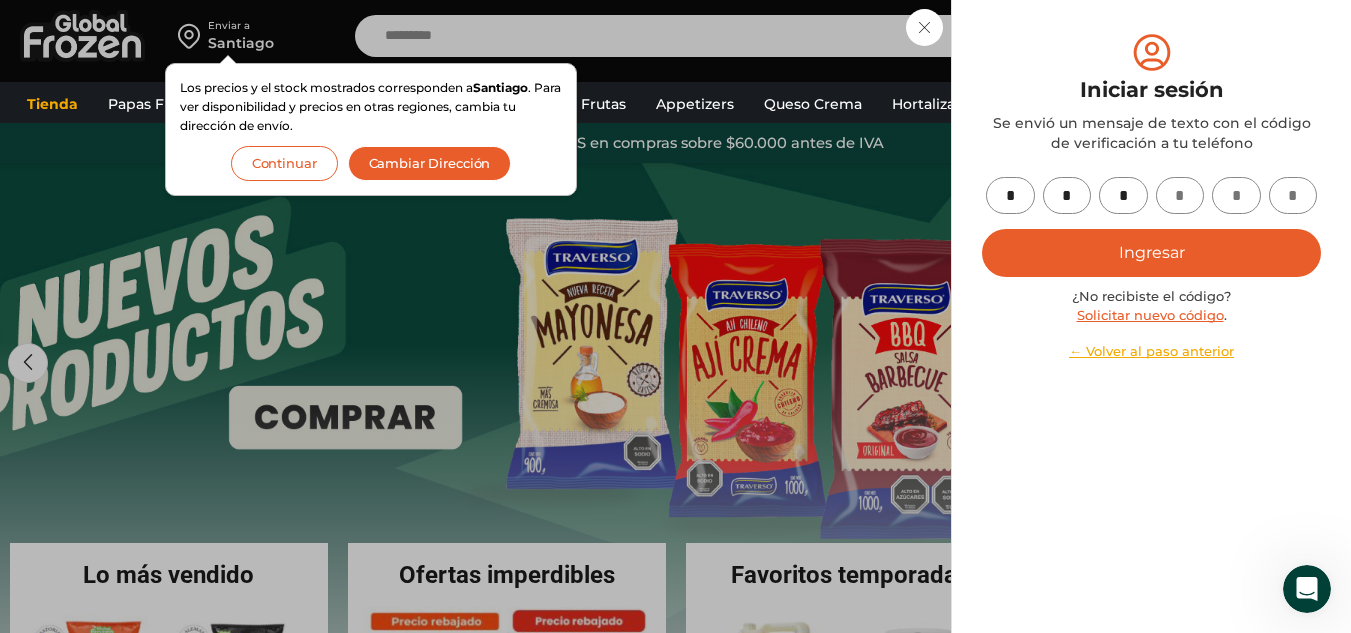 type on "*" 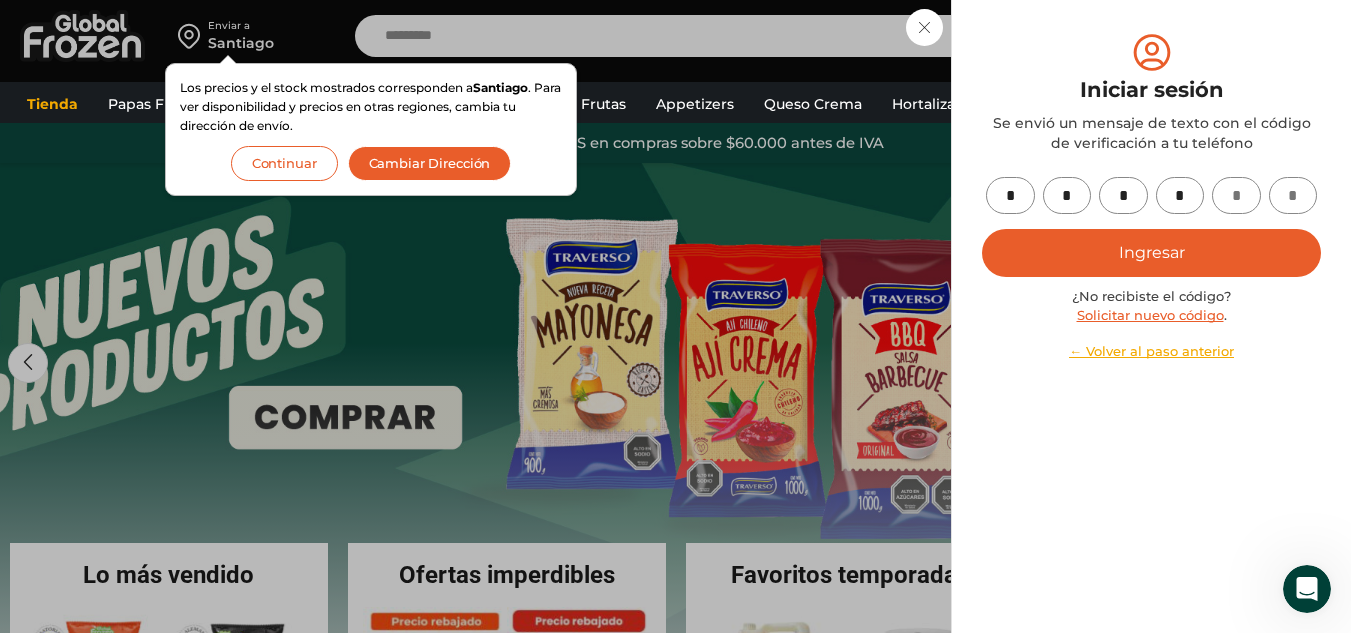 type on "*" 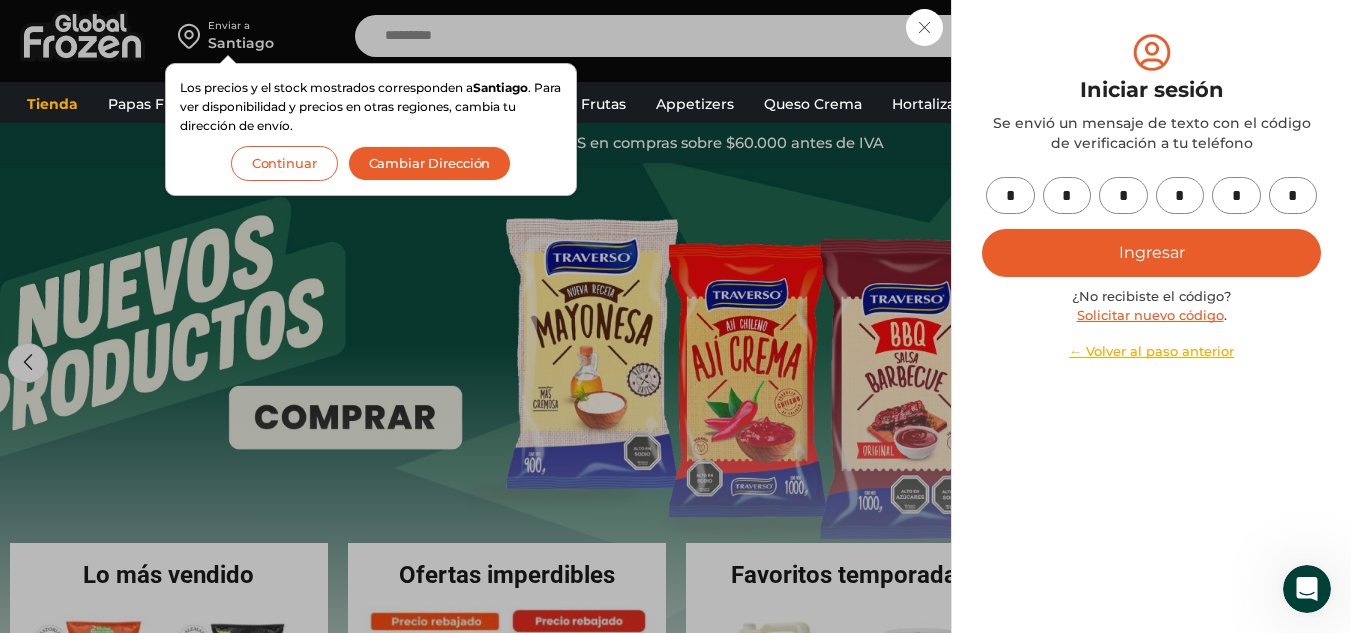type on "*" 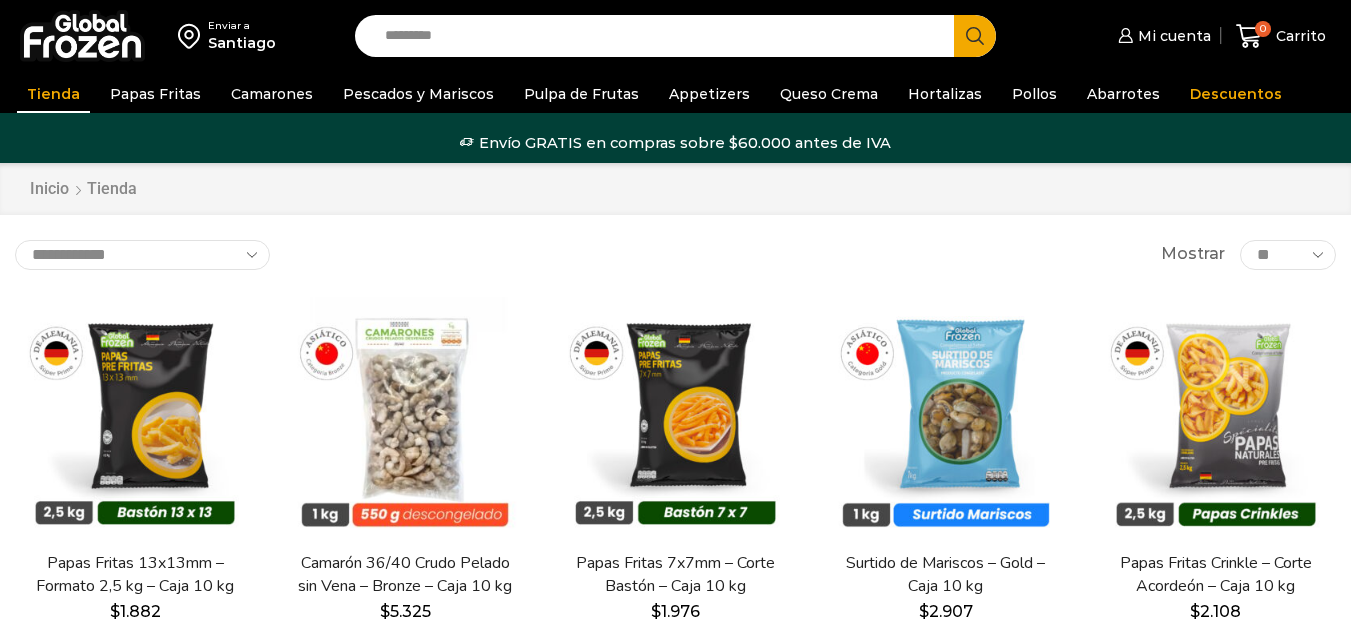 scroll, scrollTop: 0, scrollLeft: 0, axis: both 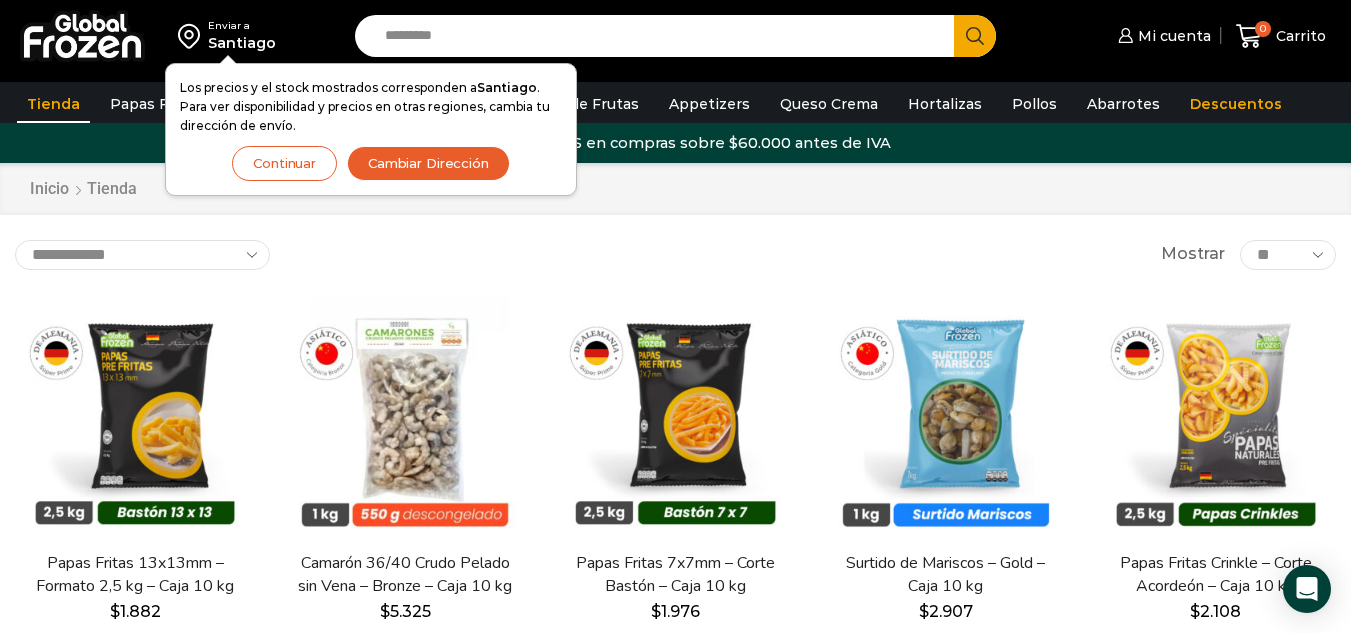 click on "Cambiar Dirección" at bounding box center (428, 163) 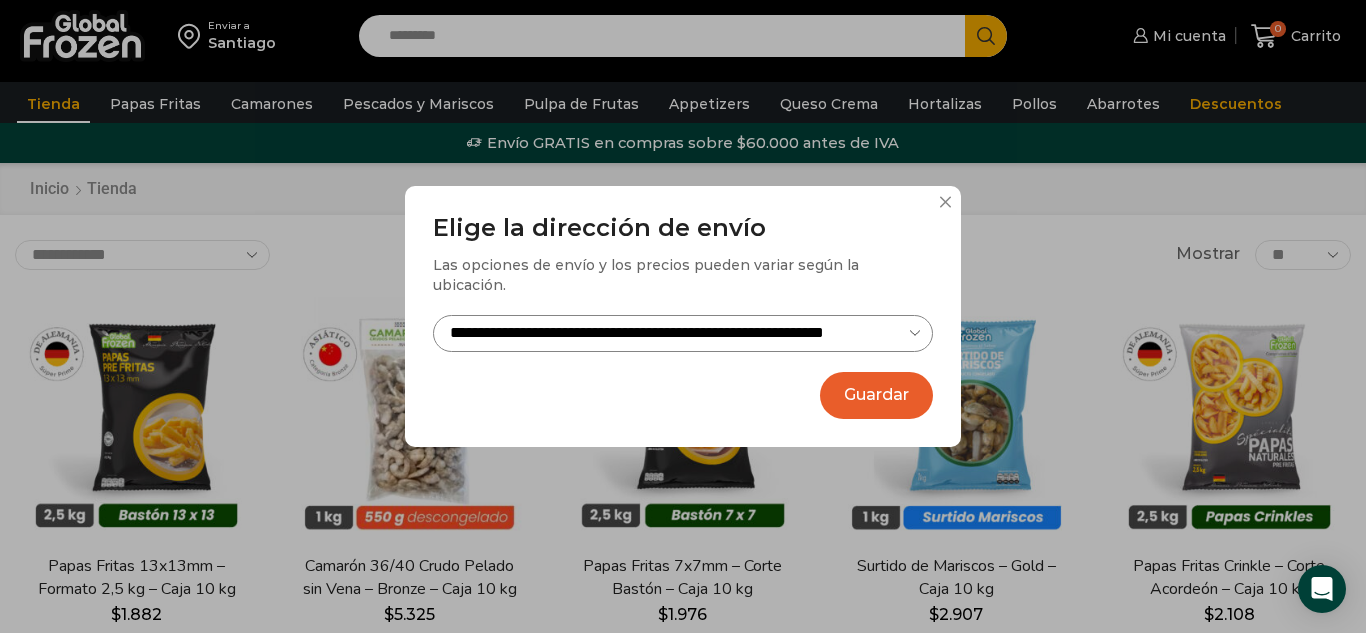 click on "Guardar" at bounding box center [876, 395] 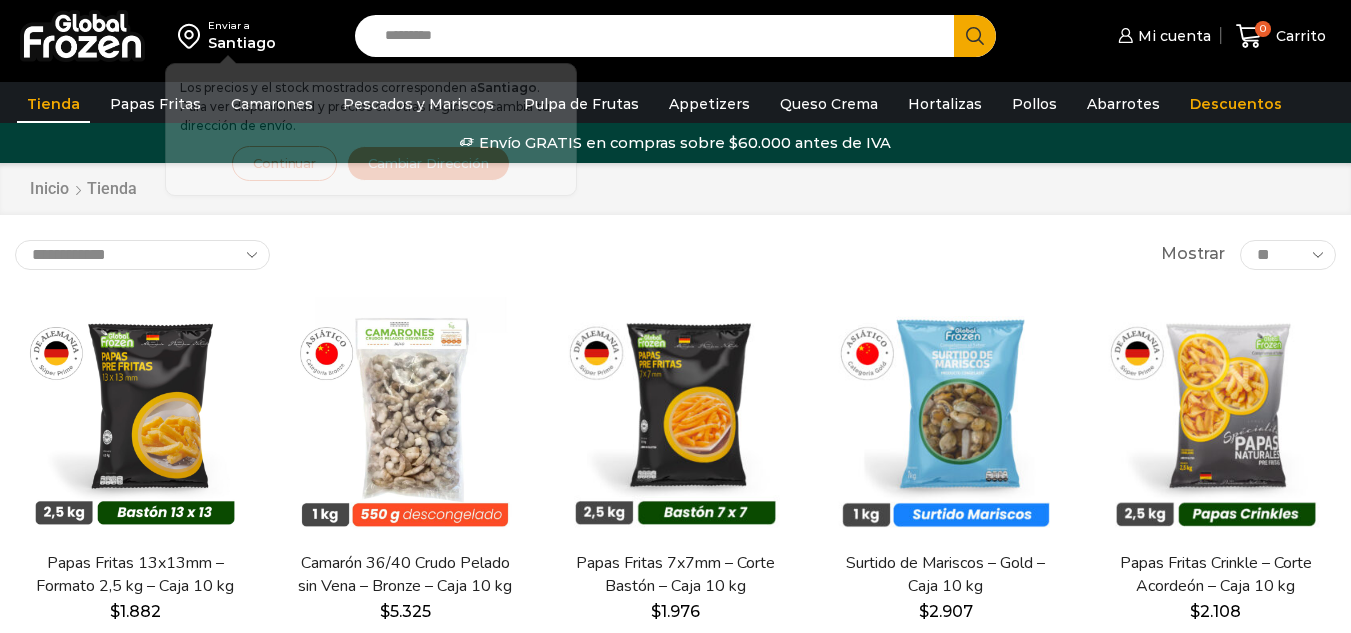 scroll, scrollTop: 291, scrollLeft: 0, axis: vertical 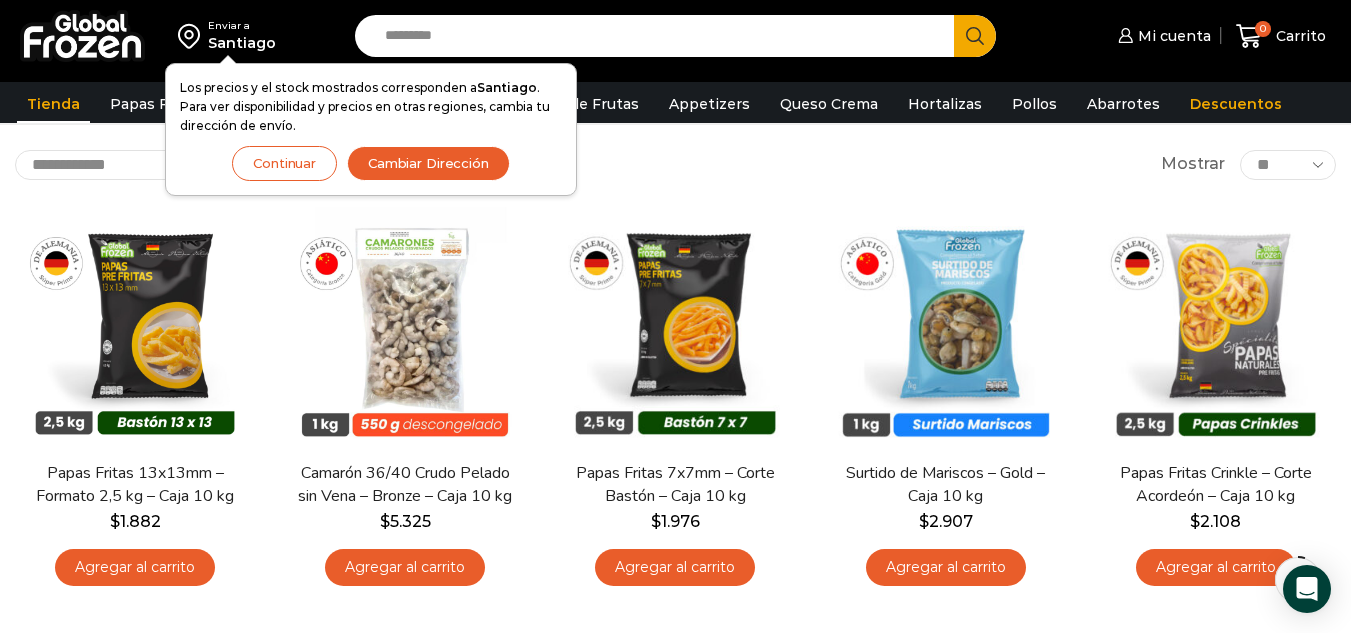 click on "Cambiar Dirección" at bounding box center [428, 163] 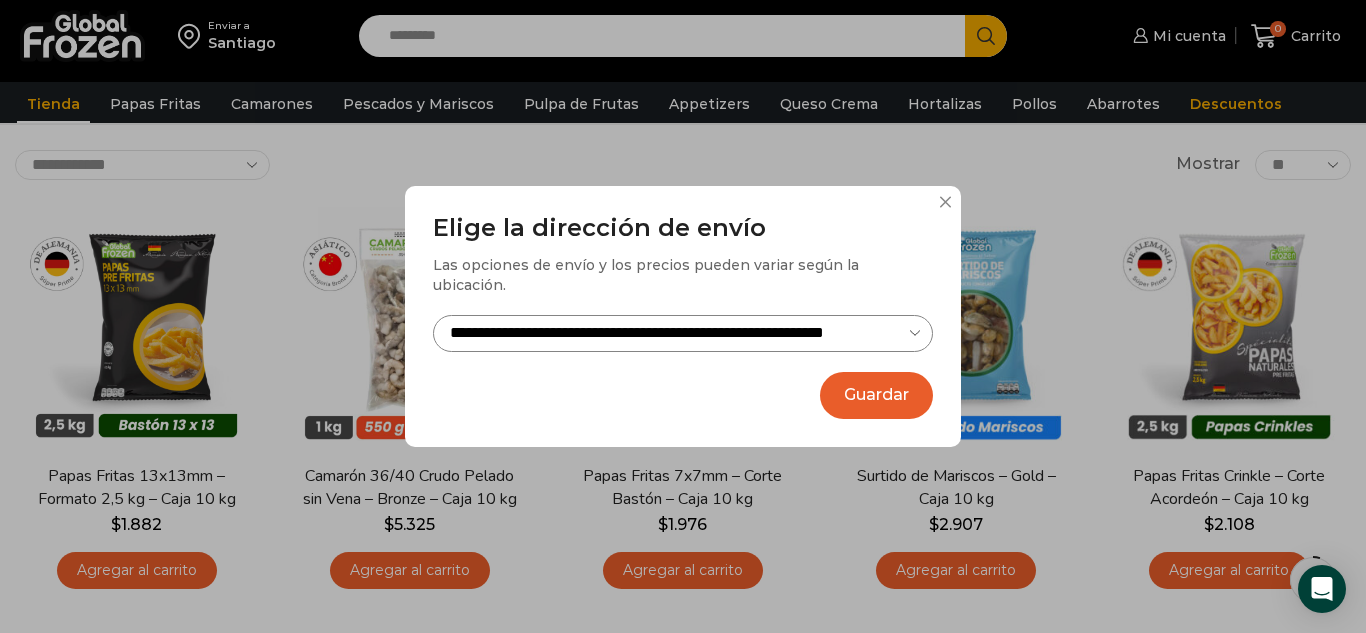 click on "Guardar" at bounding box center [876, 395] 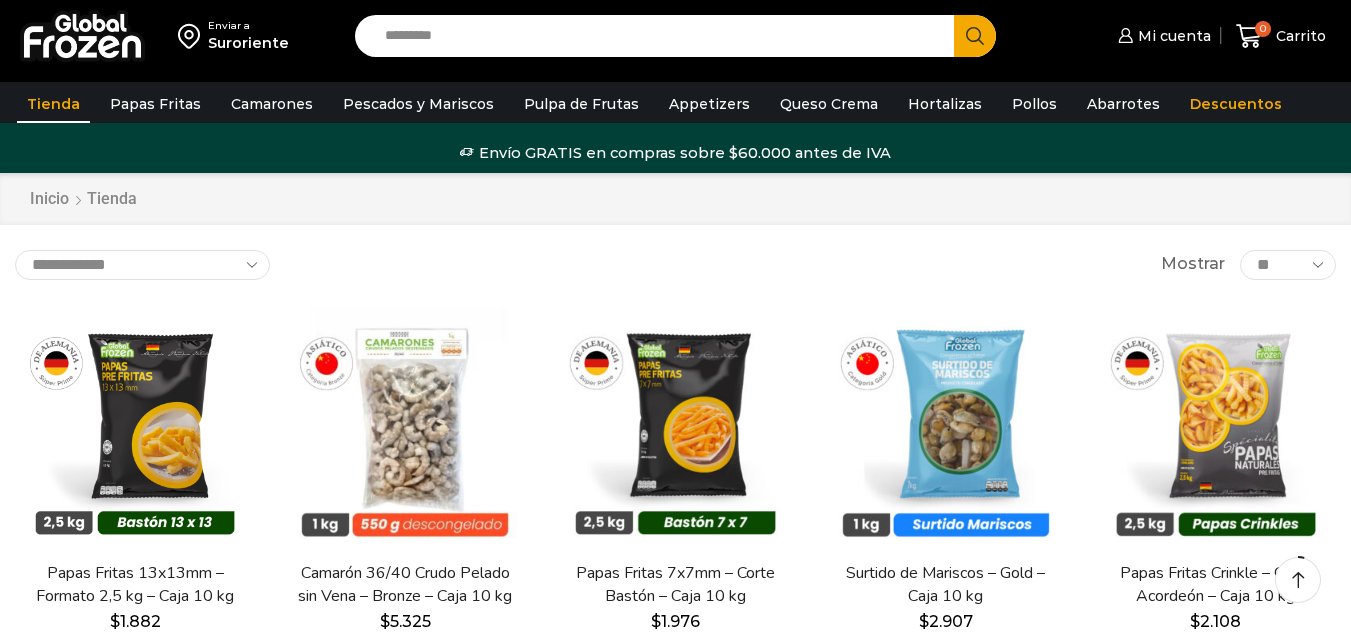 scroll, scrollTop: 90, scrollLeft: 0, axis: vertical 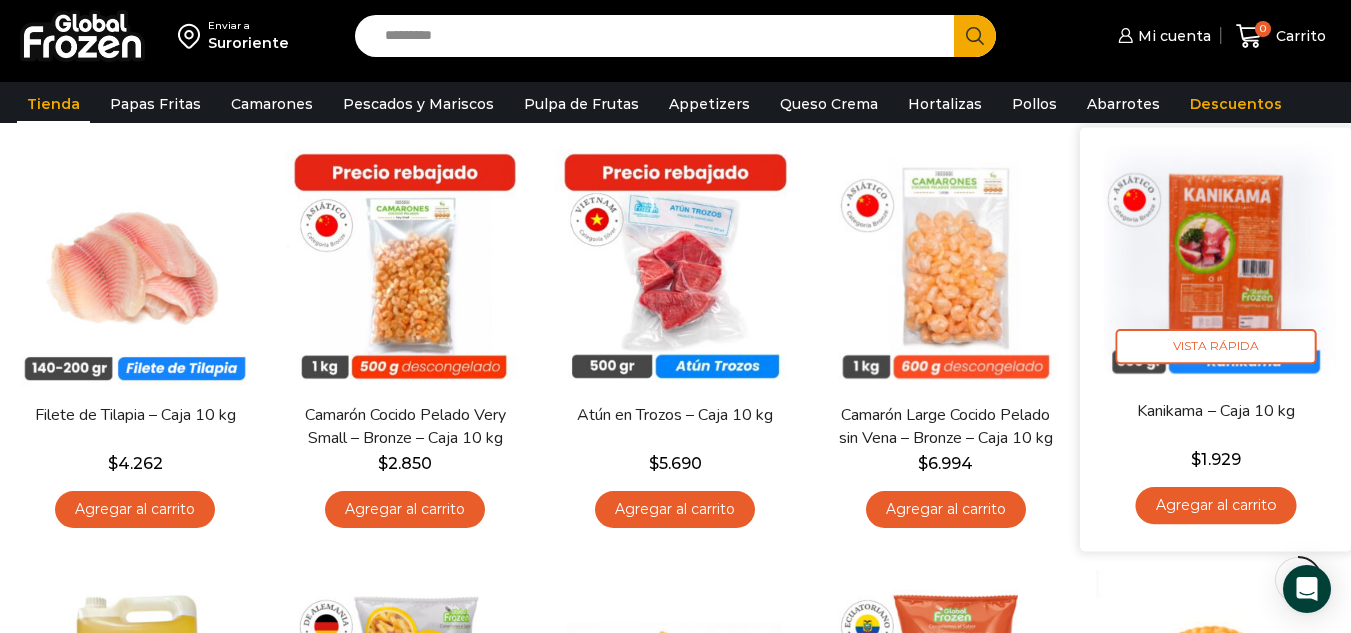 click at bounding box center (1216, 263) 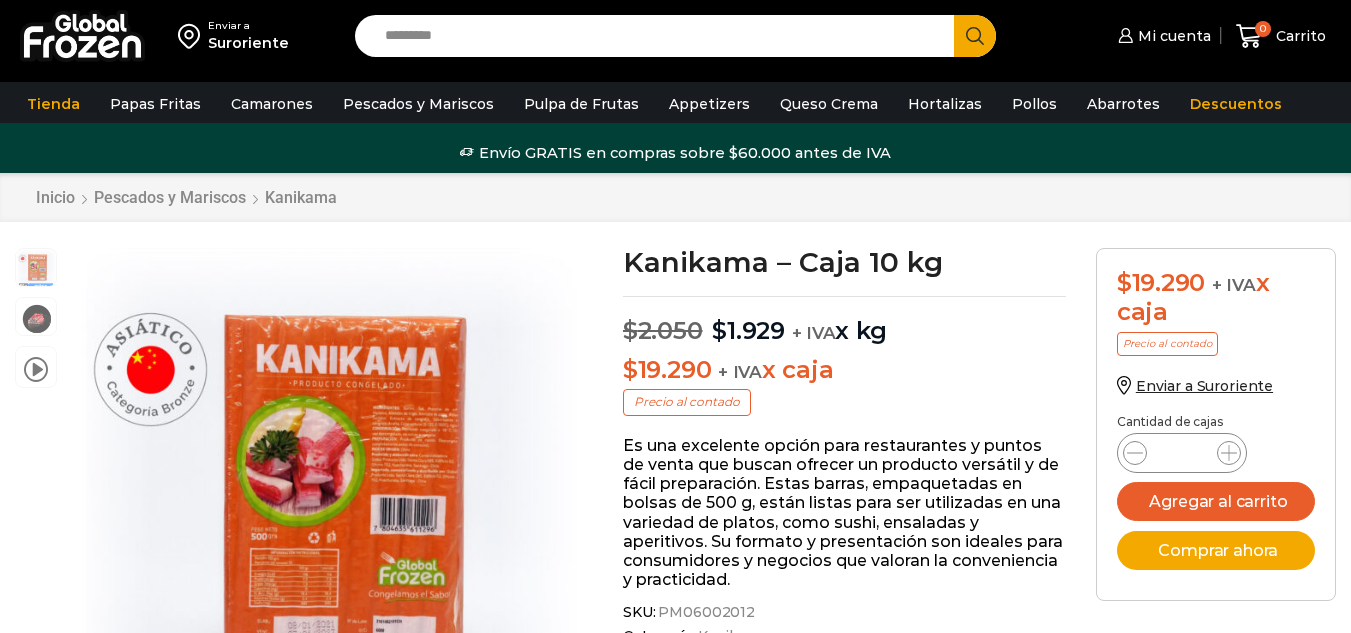 scroll, scrollTop: 1, scrollLeft: 0, axis: vertical 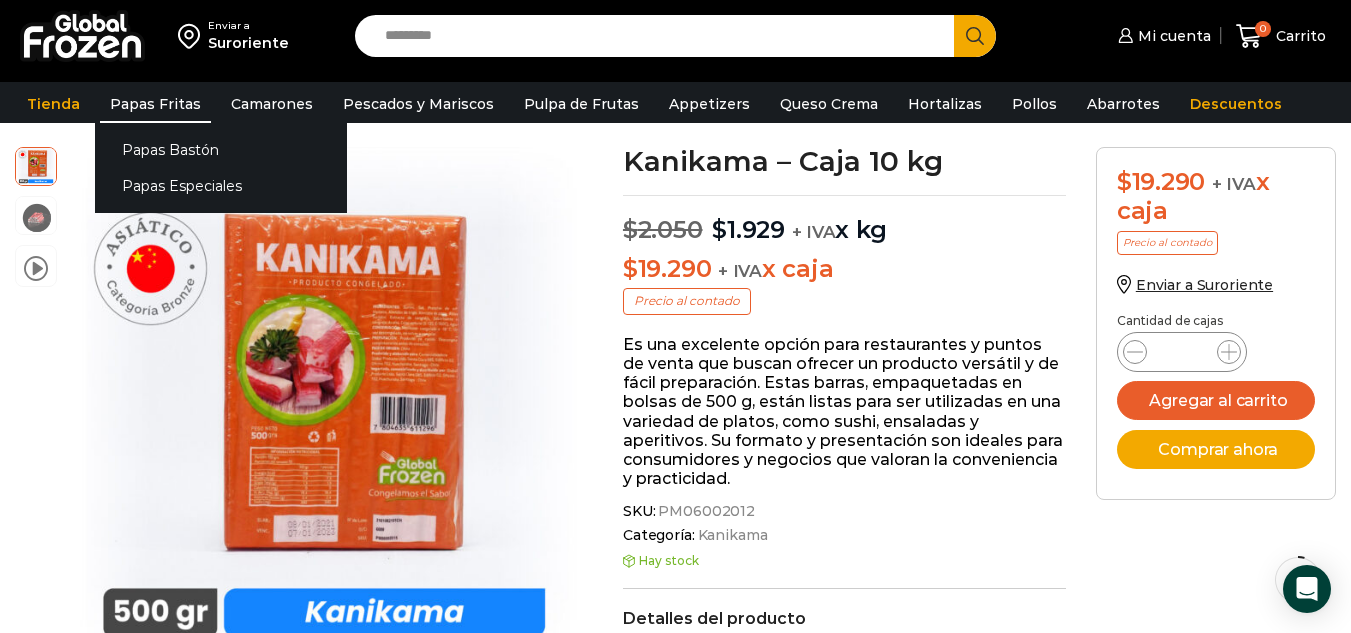click on "Papas Fritas" at bounding box center [155, 104] 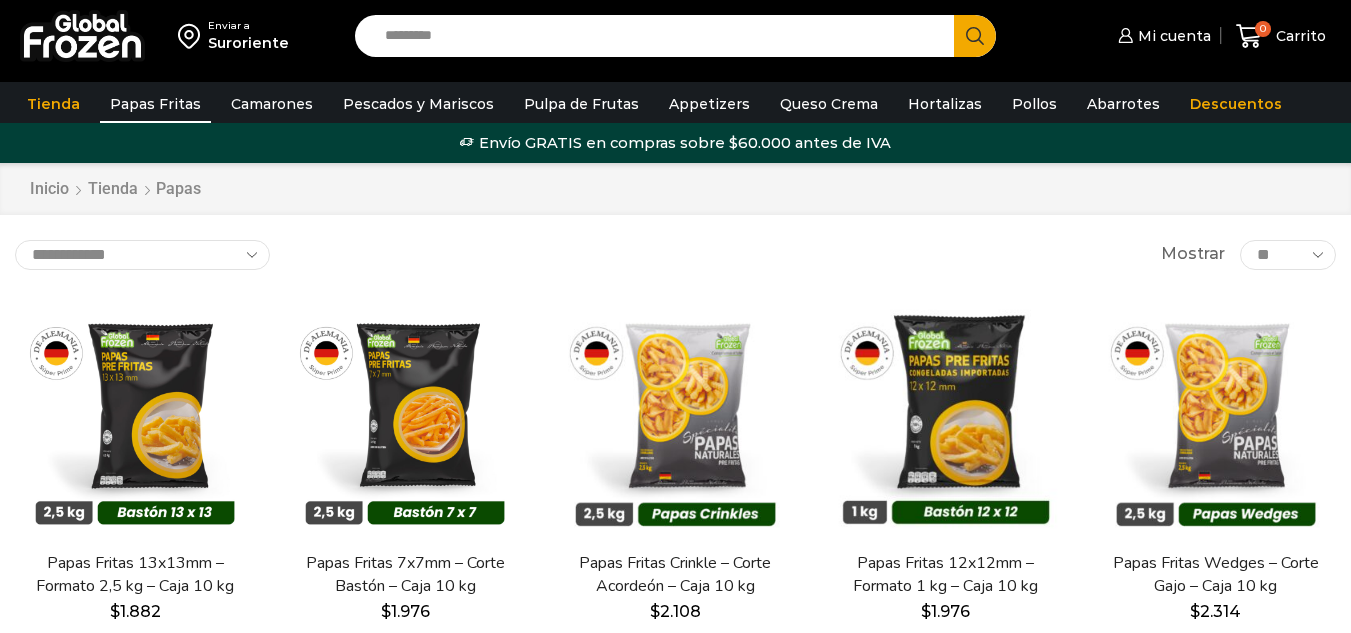 scroll, scrollTop: 0, scrollLeft: 0, axis: both 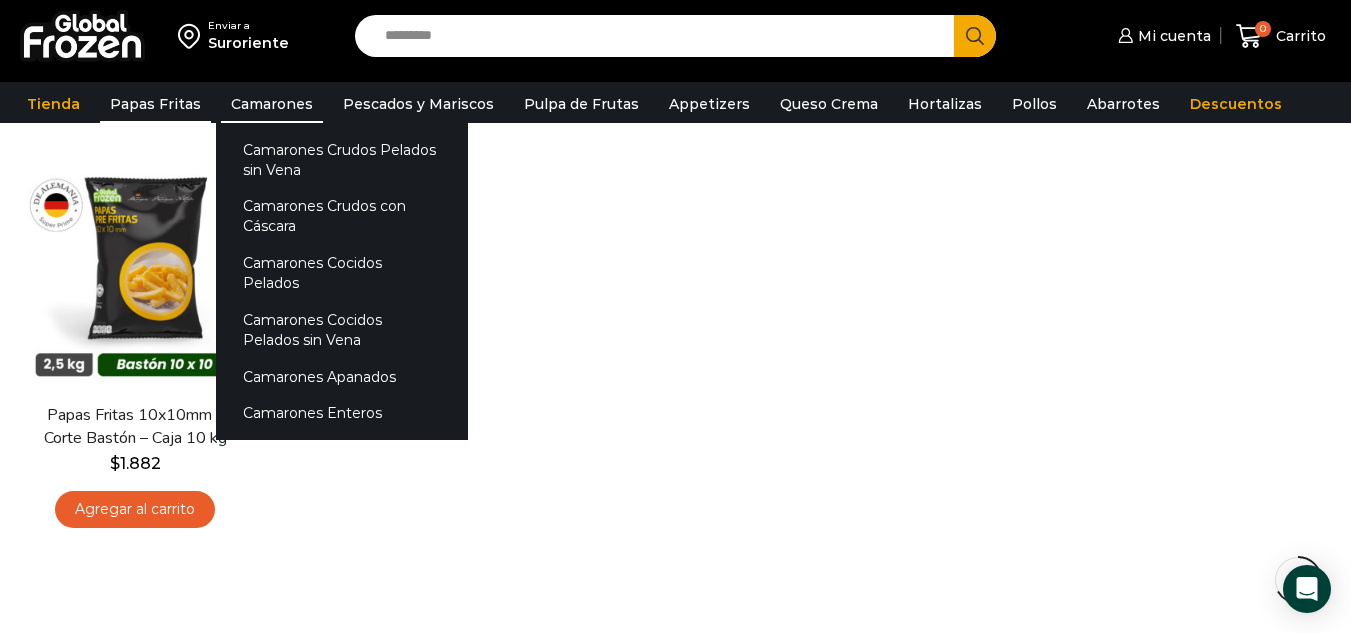 click on "Camarones" at bounding box center [272, 104] 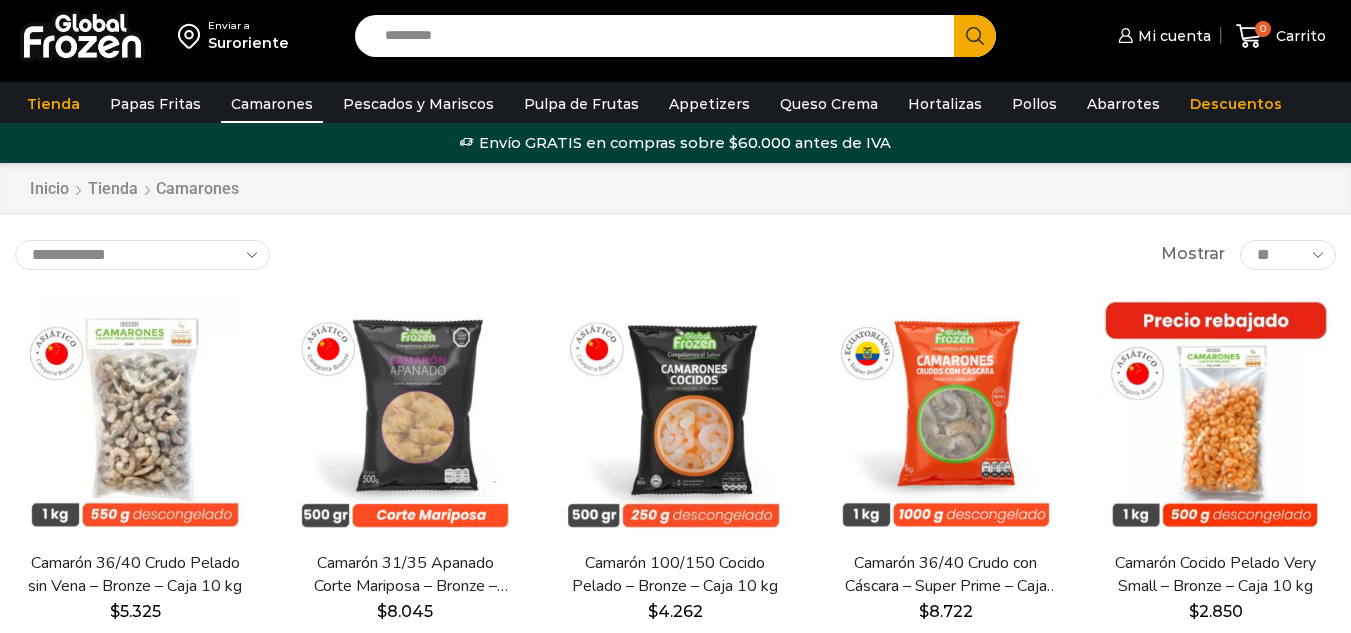 scroll, scrollTop: 0, scrollLeft: 0, axis: both 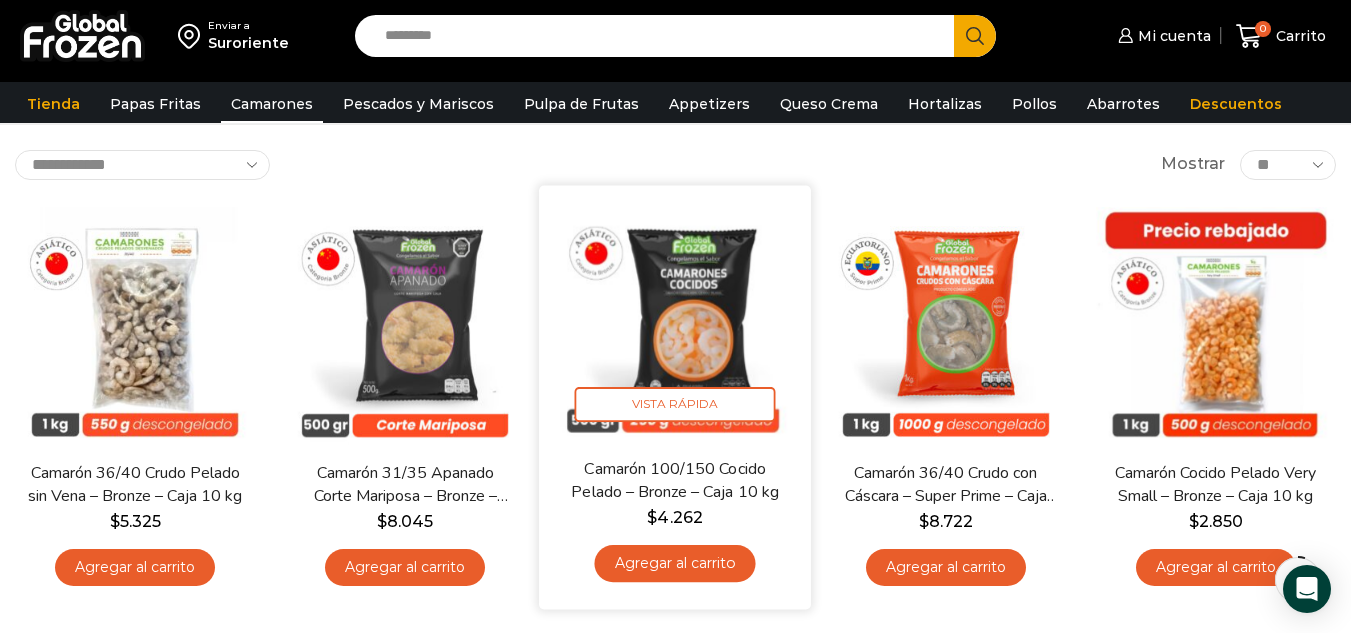 click at bounding box center [676, 321] 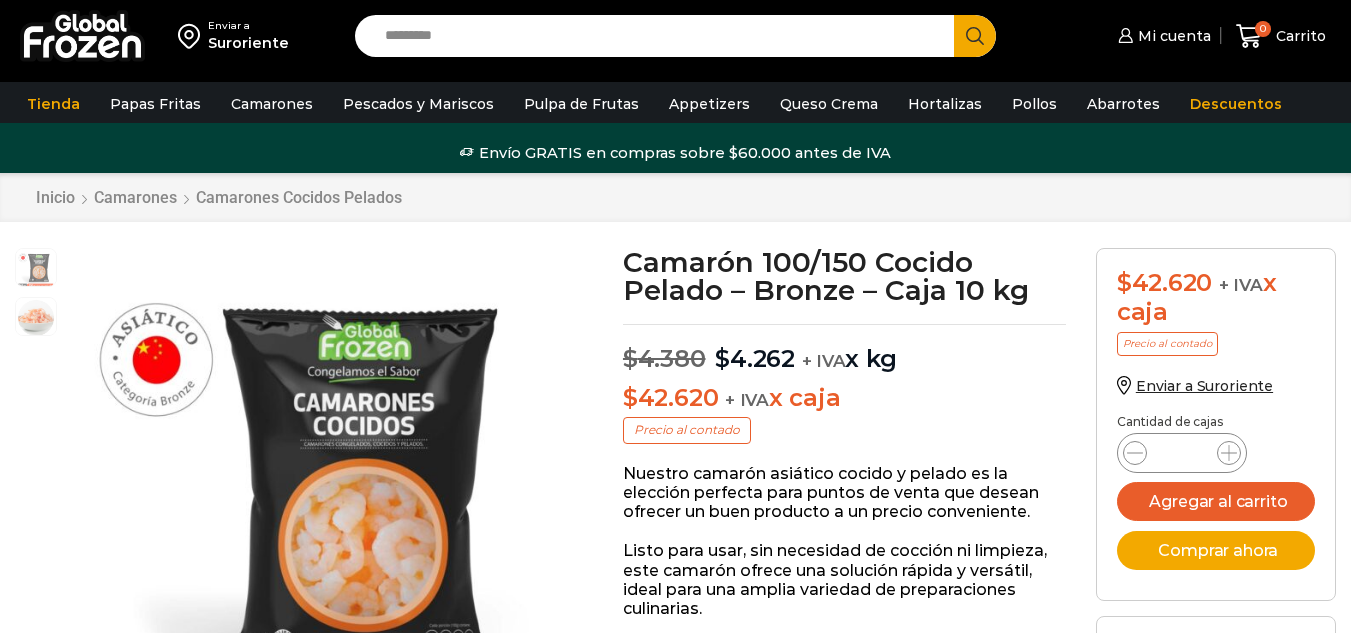 scroll, scrollTop: 92, scrollLeft: 0, axis: vertical 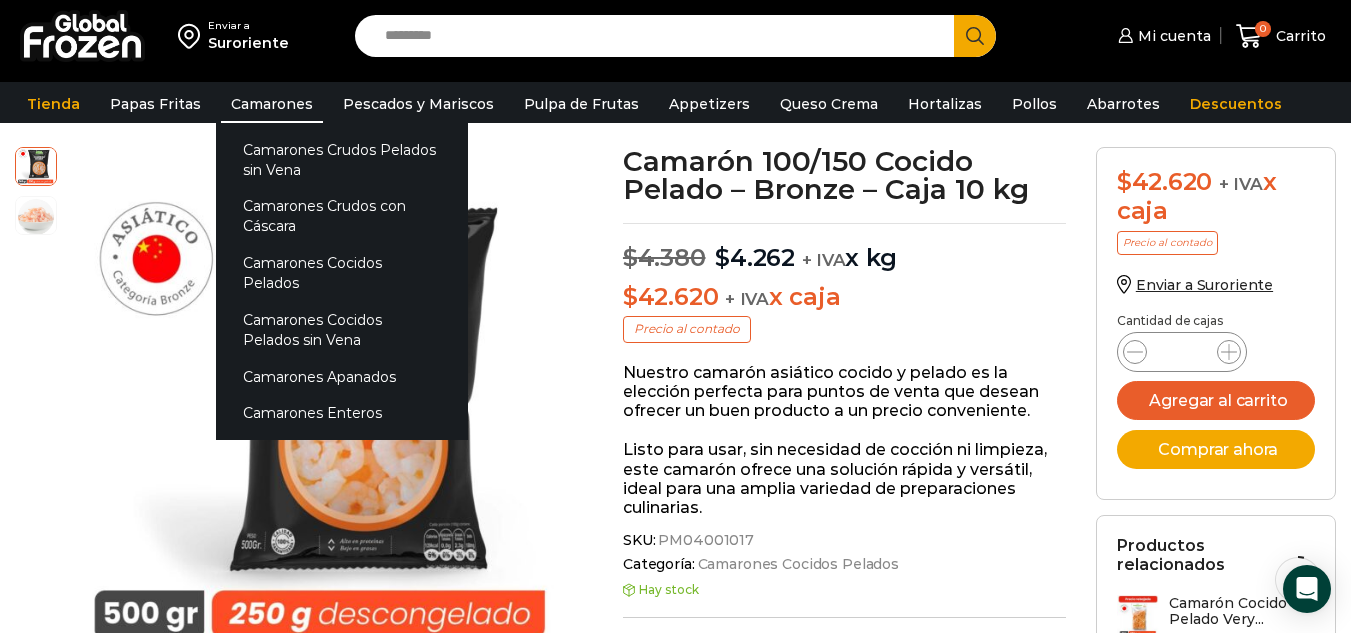 click on "Camarones" at bounding box center [272, 104] 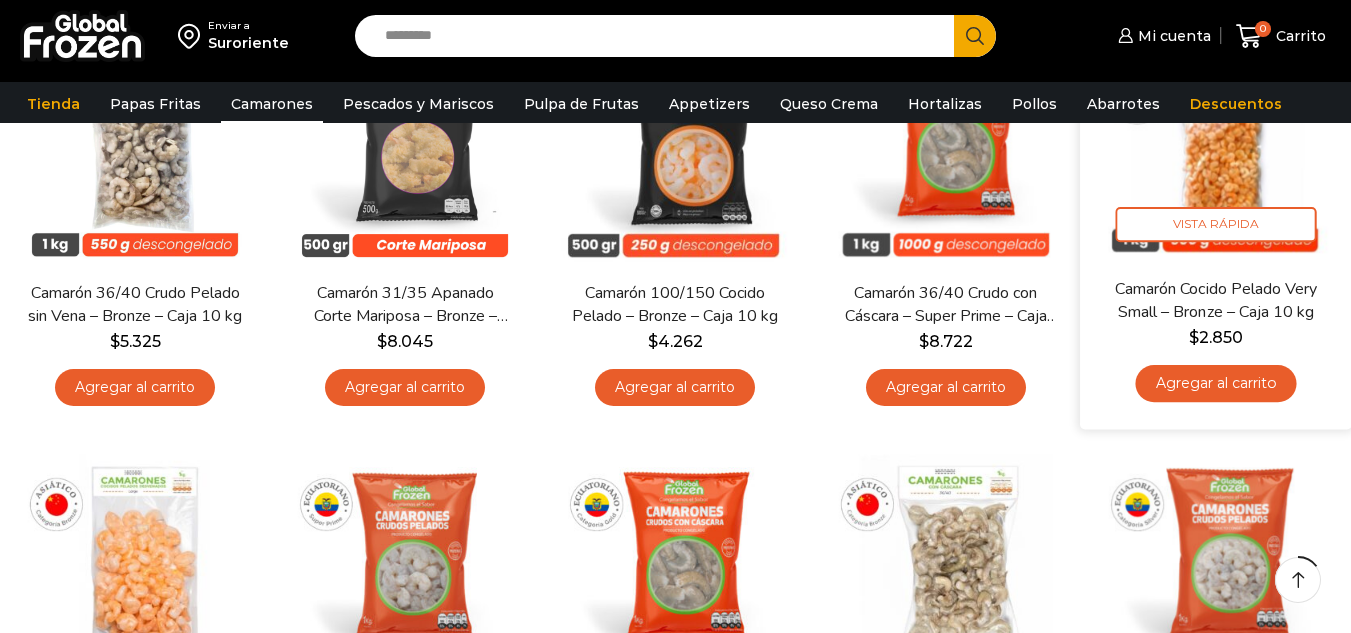 scroll, scrollTop: 300, scrollLeft: 0, axis: vertical 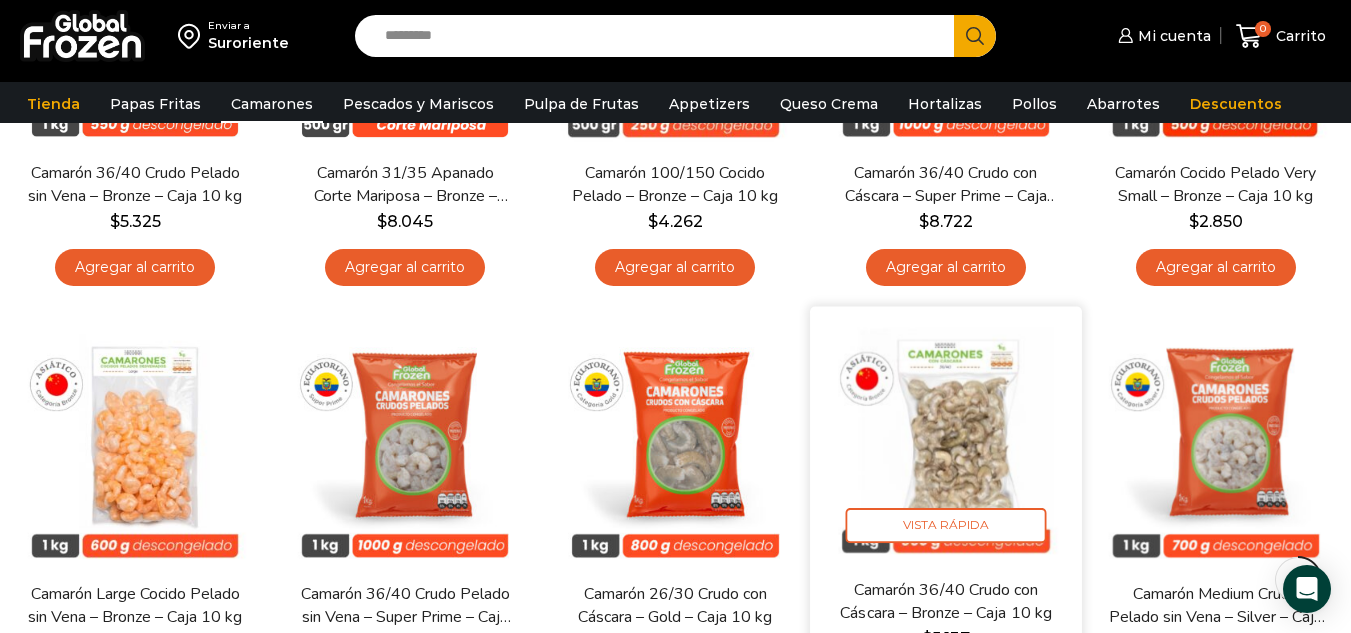 click at bounding box center [946, 442] 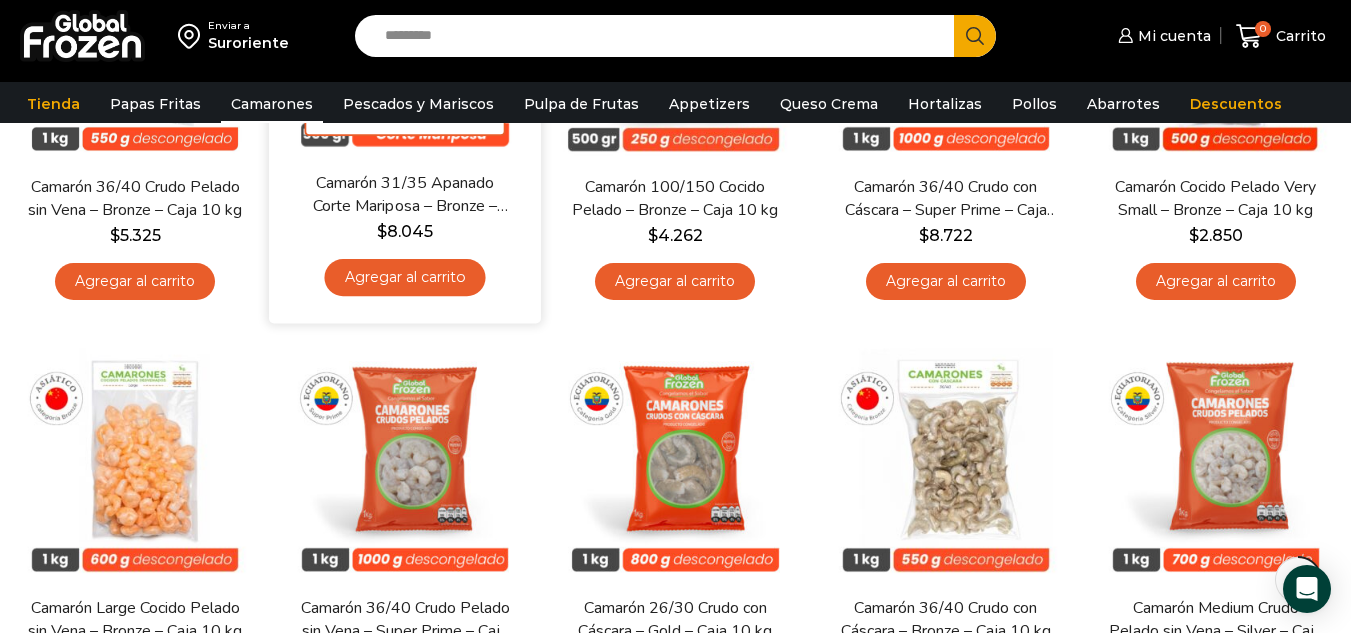 scroll, scrollTop: 0, scrollLeft: 0, axis: both 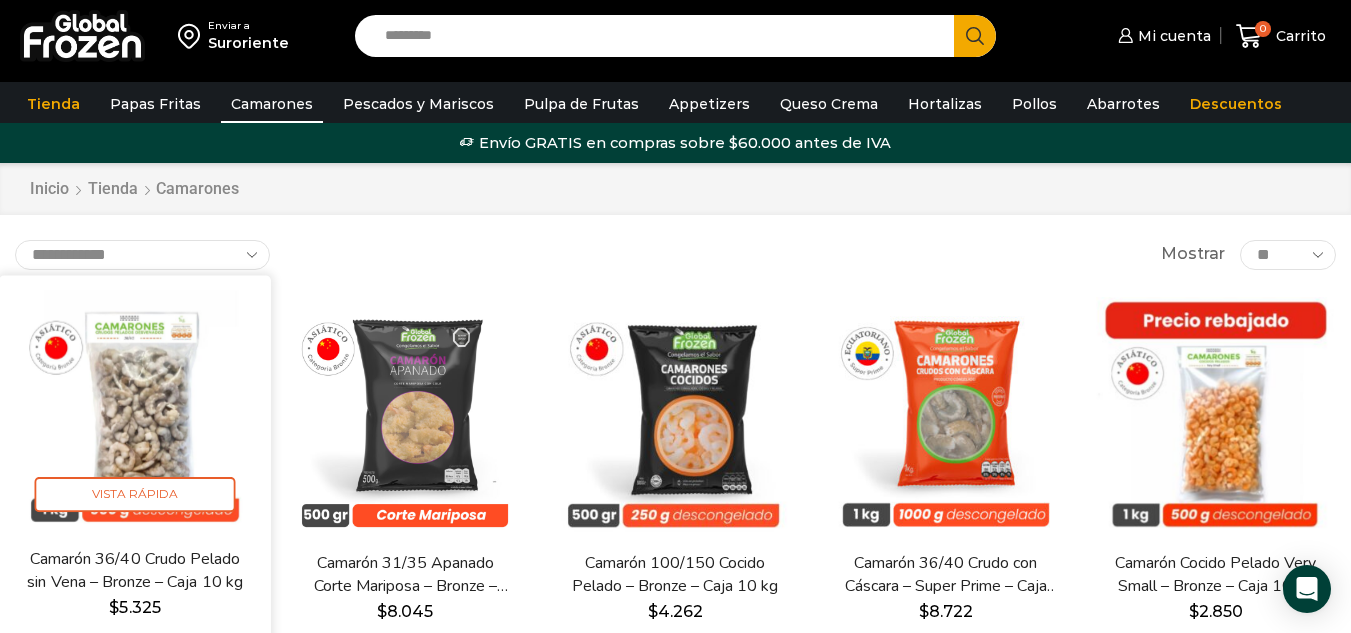 click at bounding box center [135, 411] 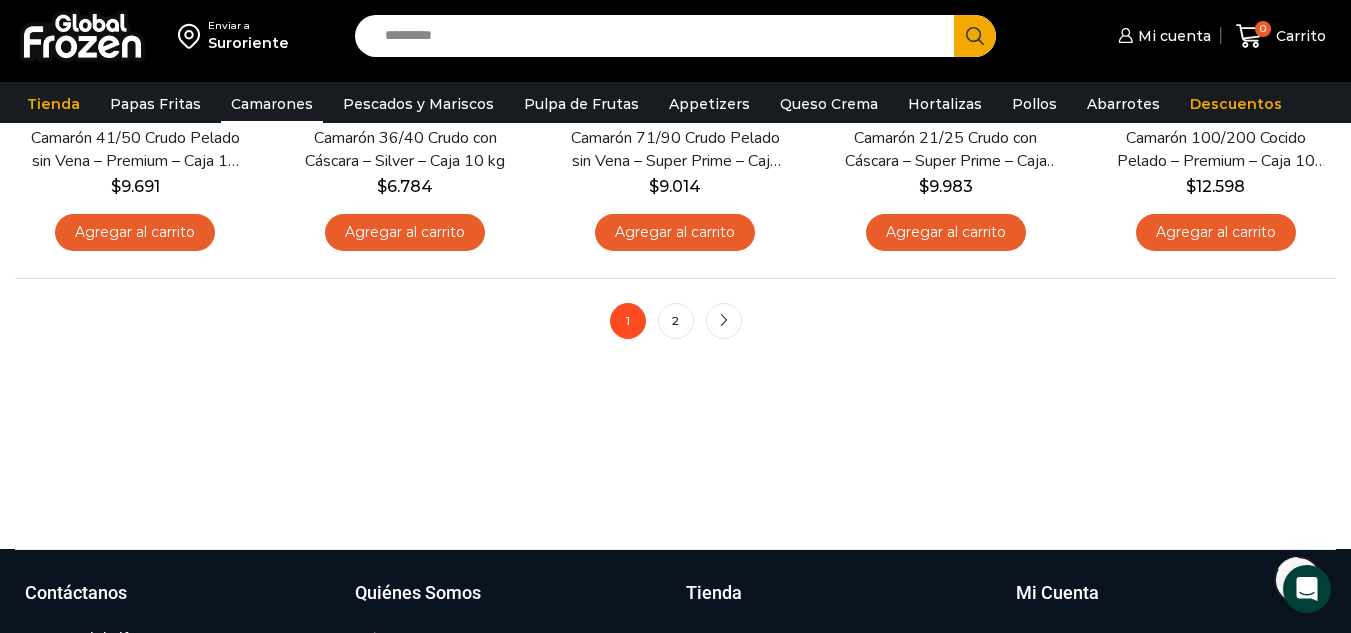 scroll, scrollTop: 1700, scrollLeft: 0, axis: vertical 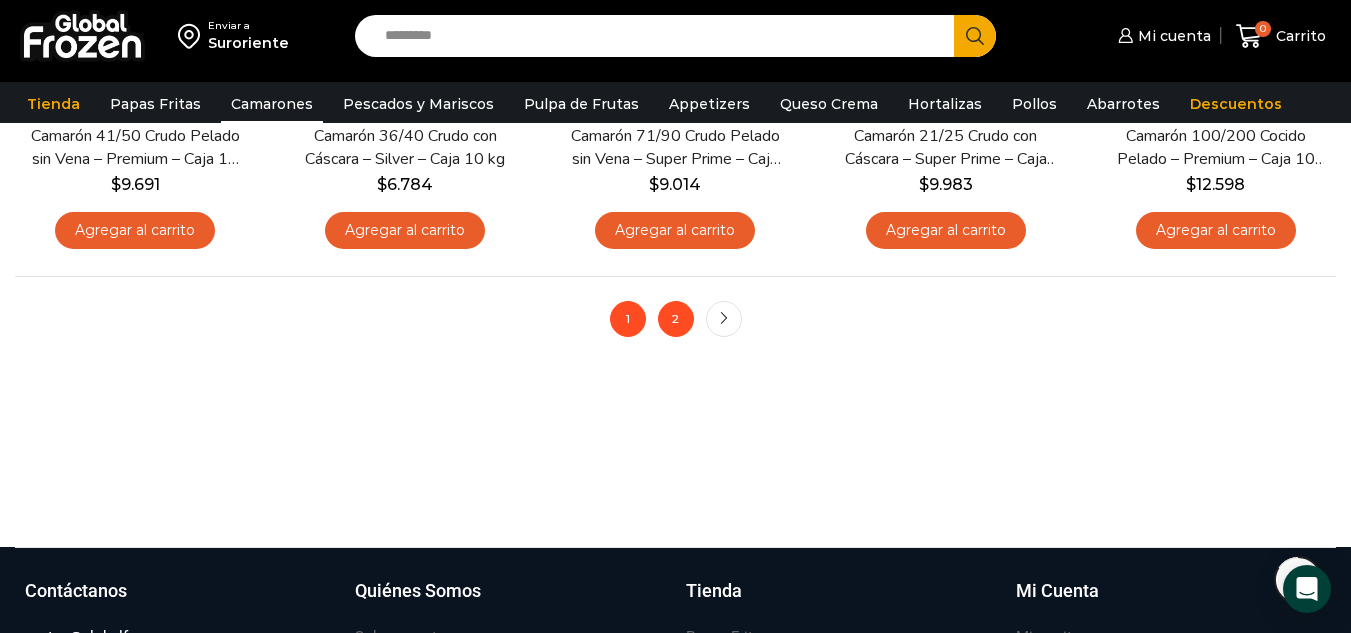 click on "2" at bounding box center (676, 319) 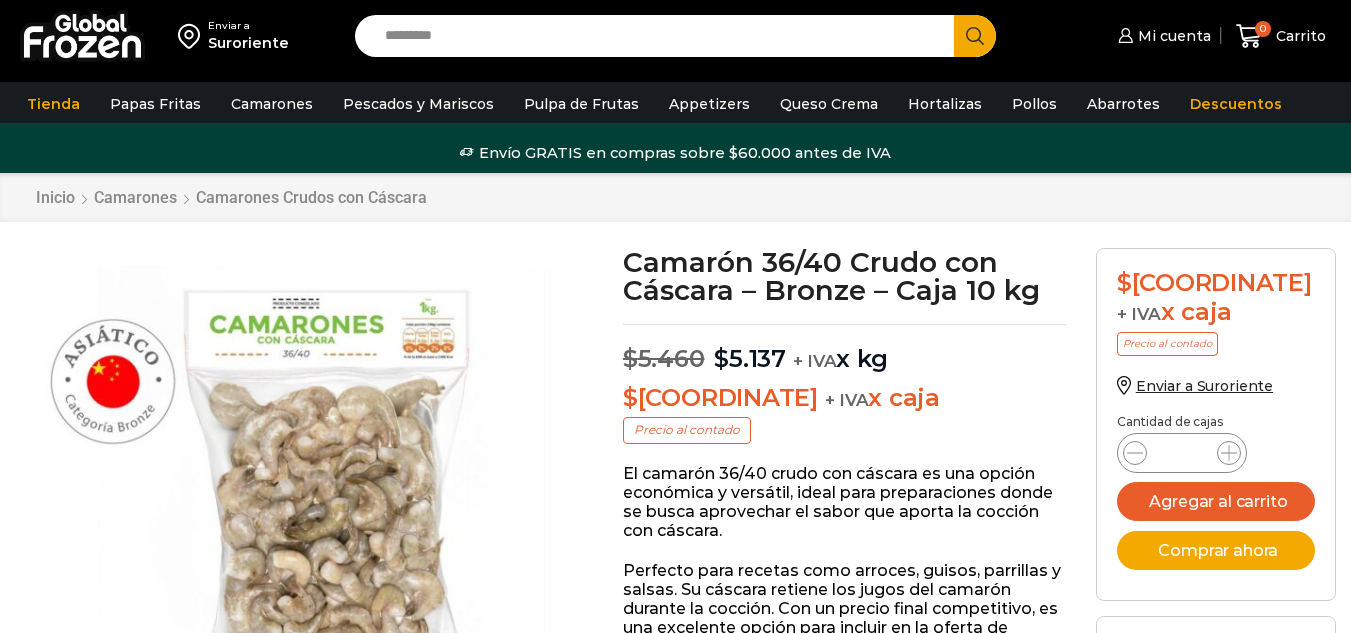 scroll, scrollTop: 1, scrollLeft: 0, axis: vertical 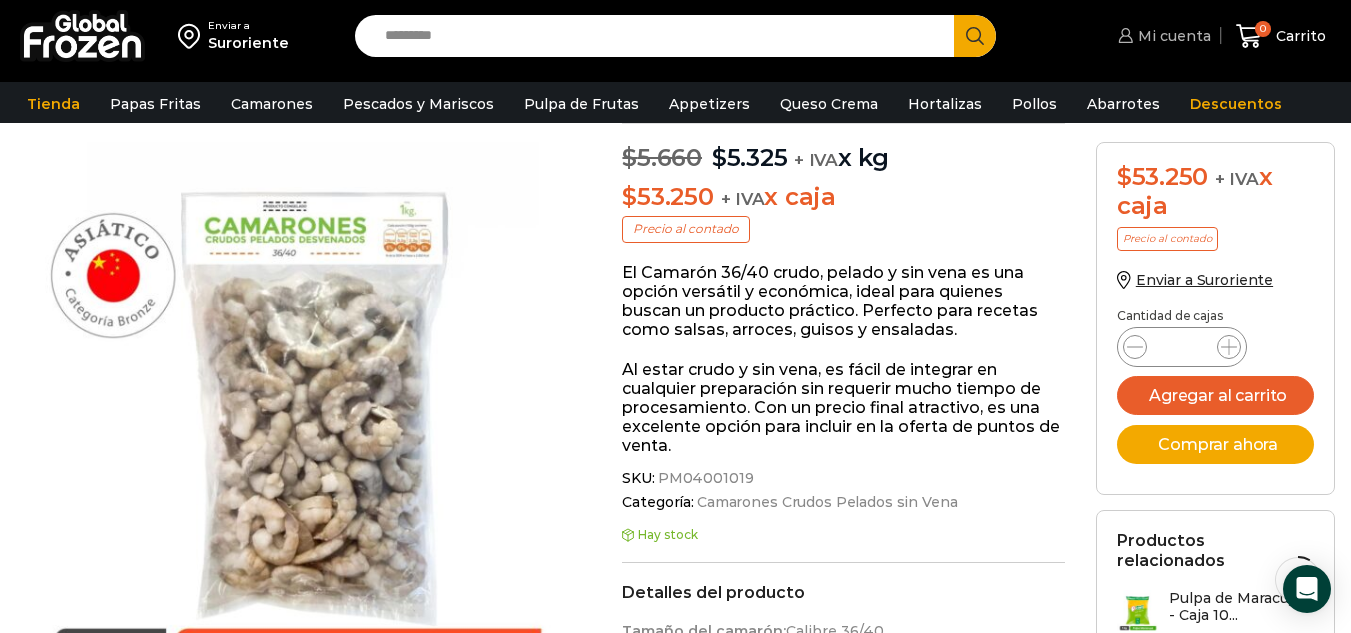 click on "Mi cuenta" at bounding box center [1172, 36] 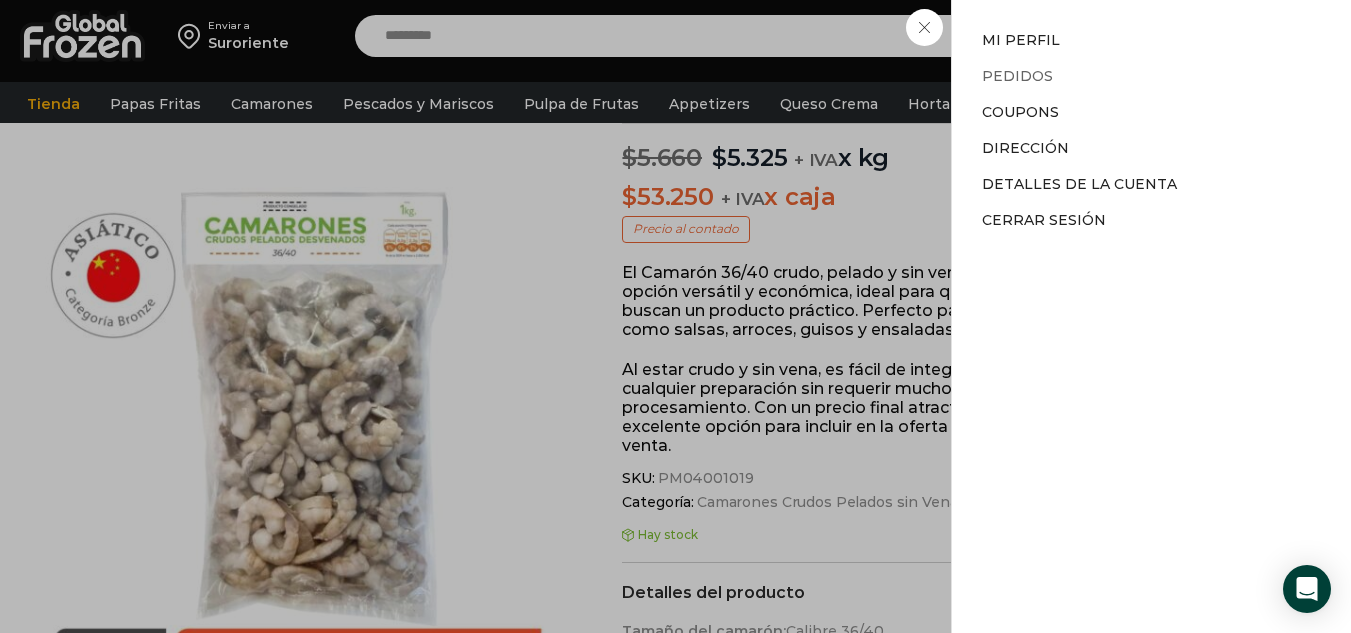 click on "Pedidos" at bounding box center [1017, 76] 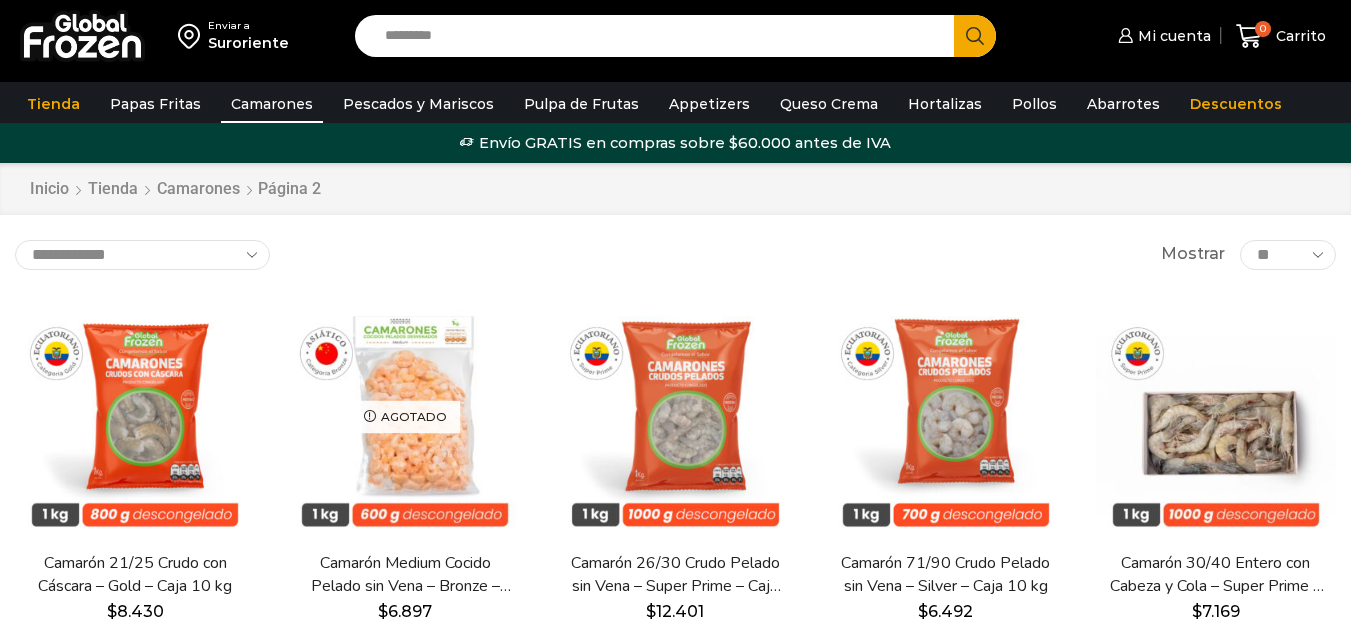 scroll, scrollTop: 0, scrollLeft: 0, axis: both 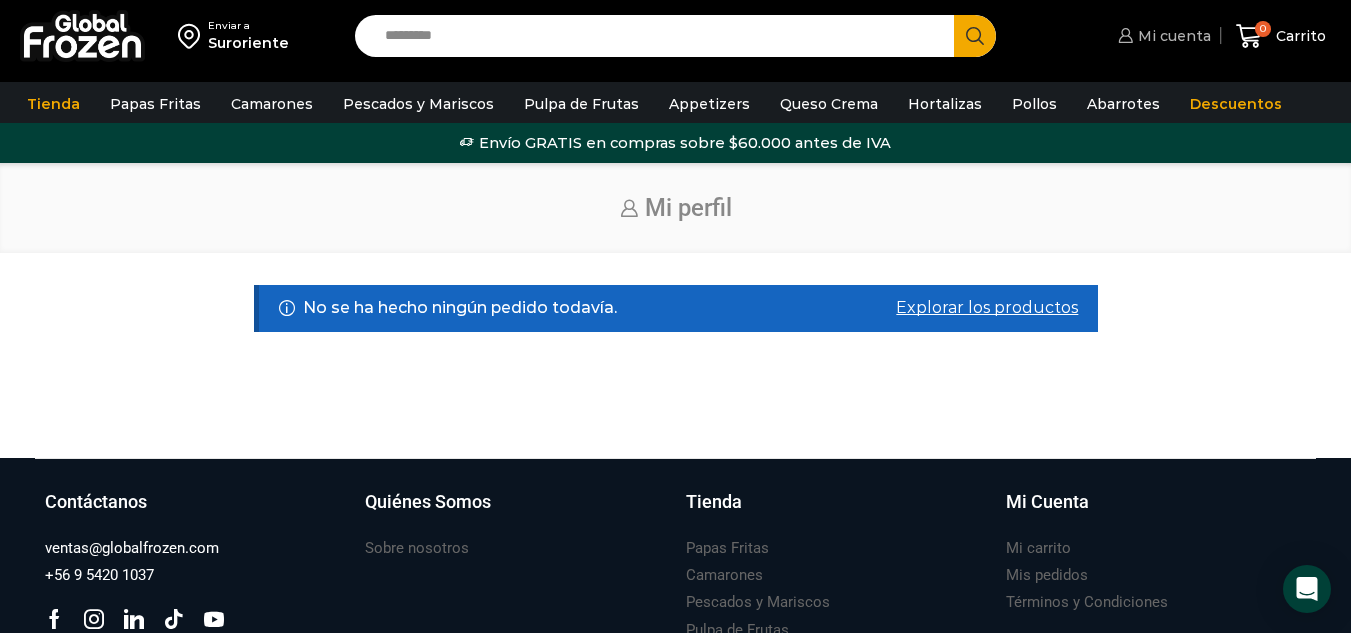 click on "Mi cuenta" at bounding box center [1172, 36] 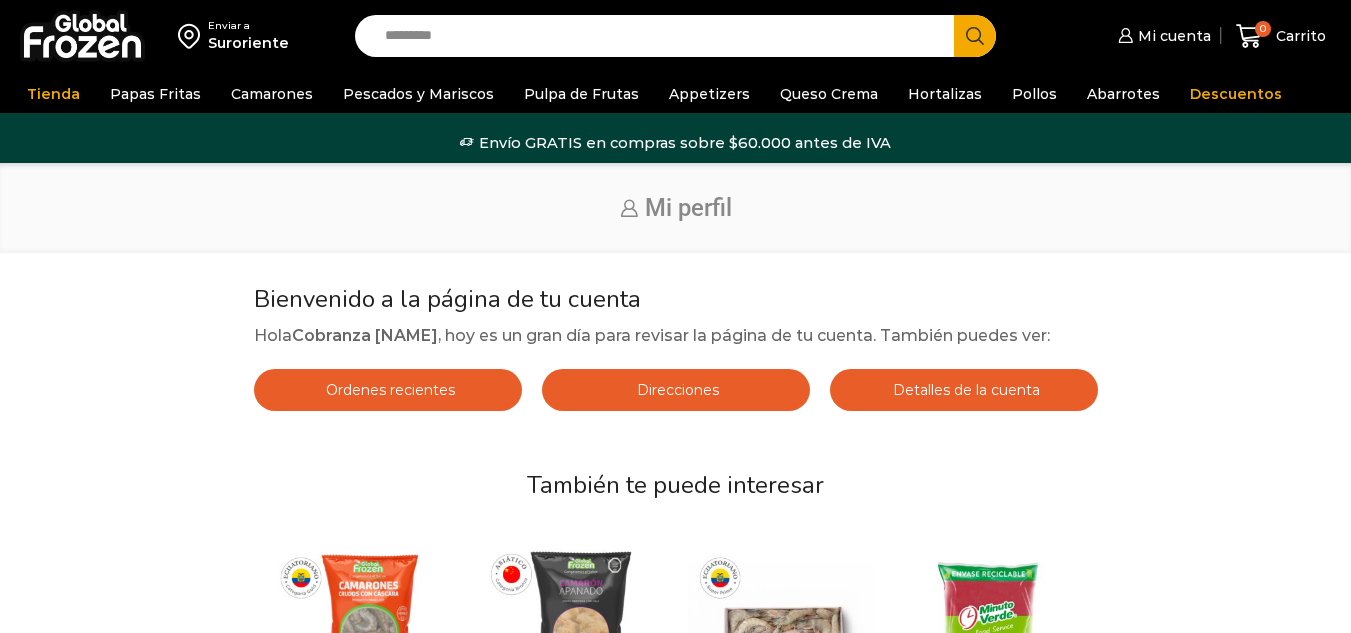 scroll, scrollTop: 0, scrollLeft: 0, axis: both 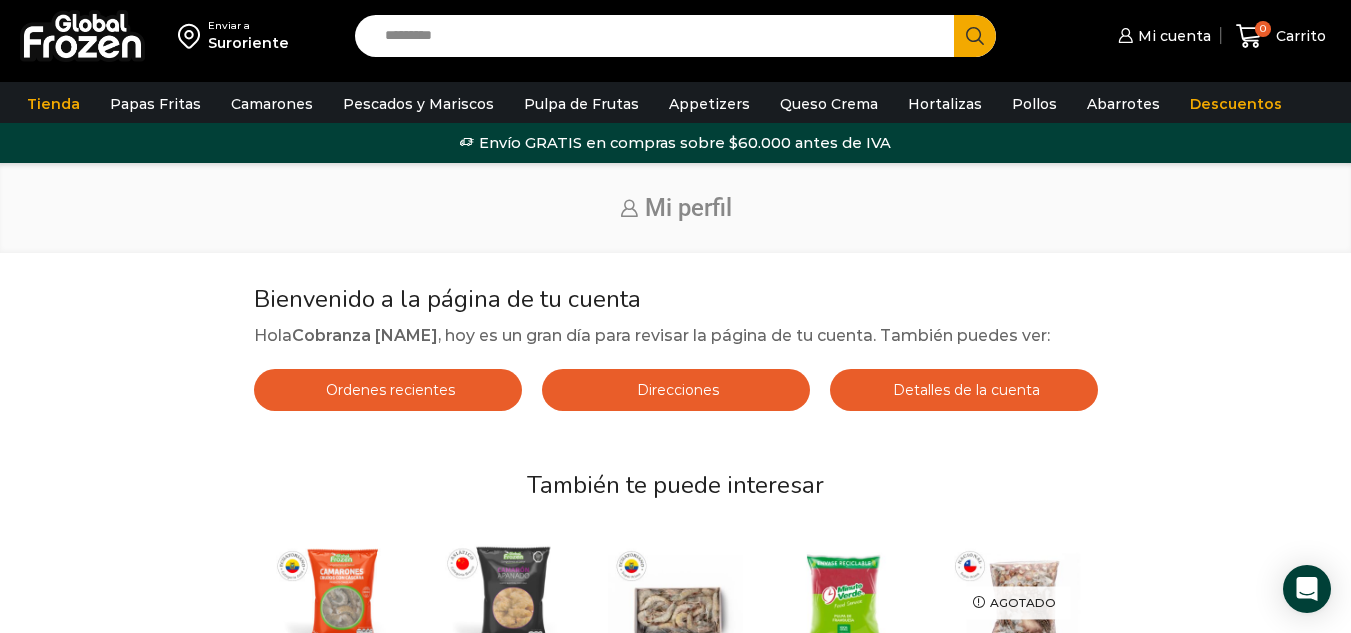 click on "Detalles de la cuenta" at bounding box center [964, 390] 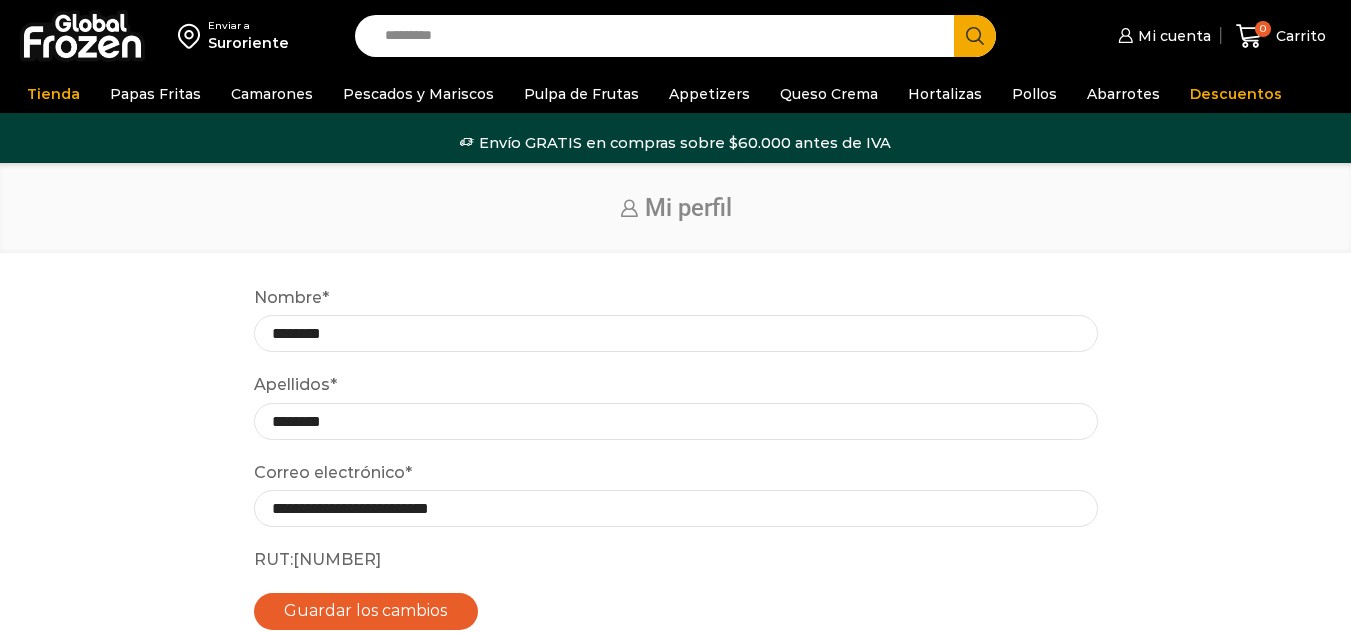 scroll, scrollTop: 0, scrollLeft: 0, axis: both 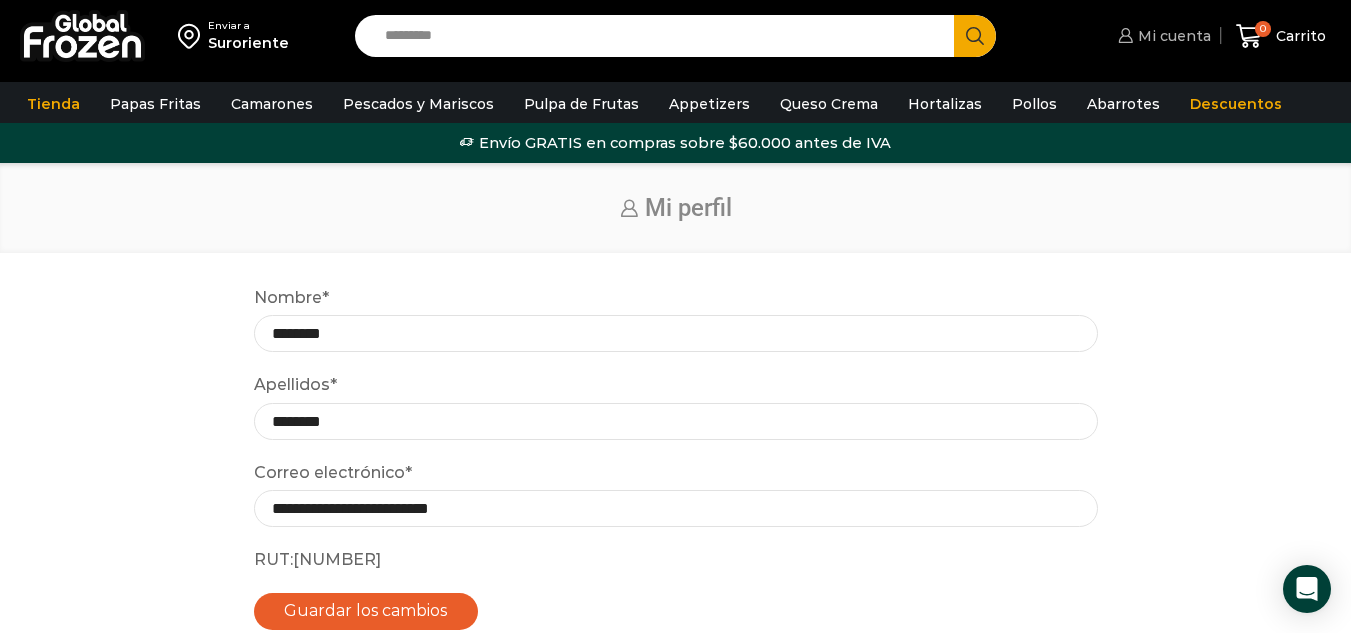 click on "Mi cuenta" at bounding box center [1172, 36] 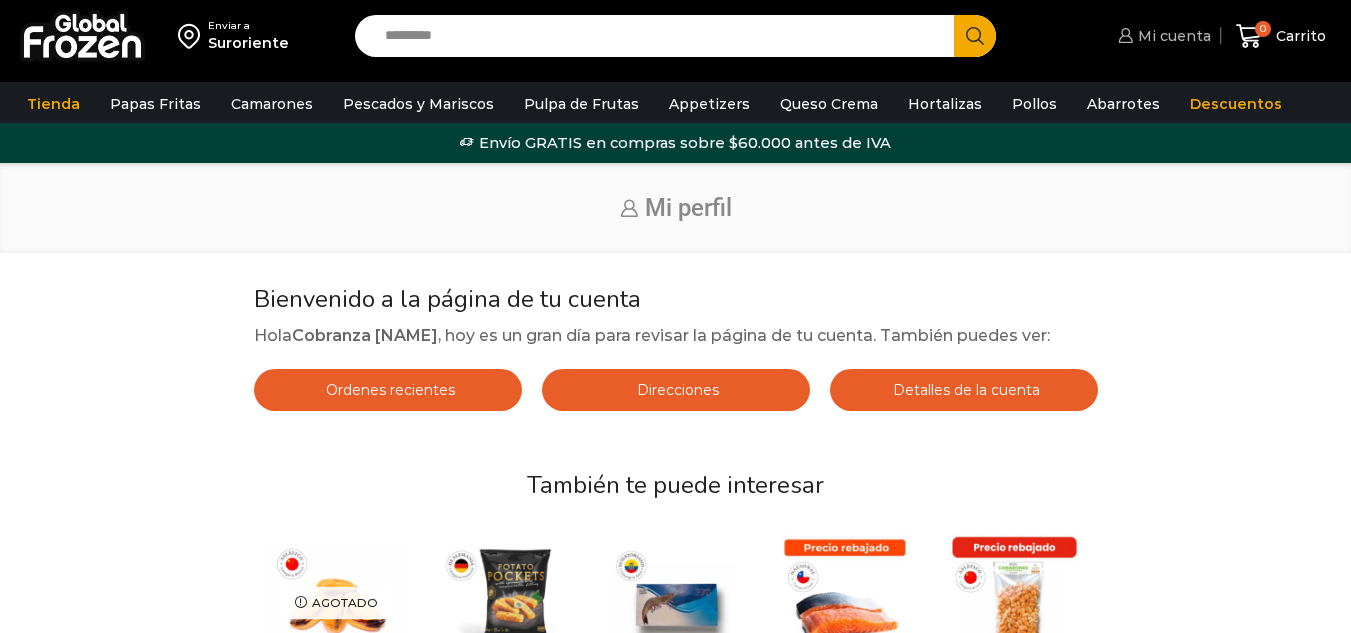 scroll, scrollTop: 0, scrollLeft: 0, axis: both 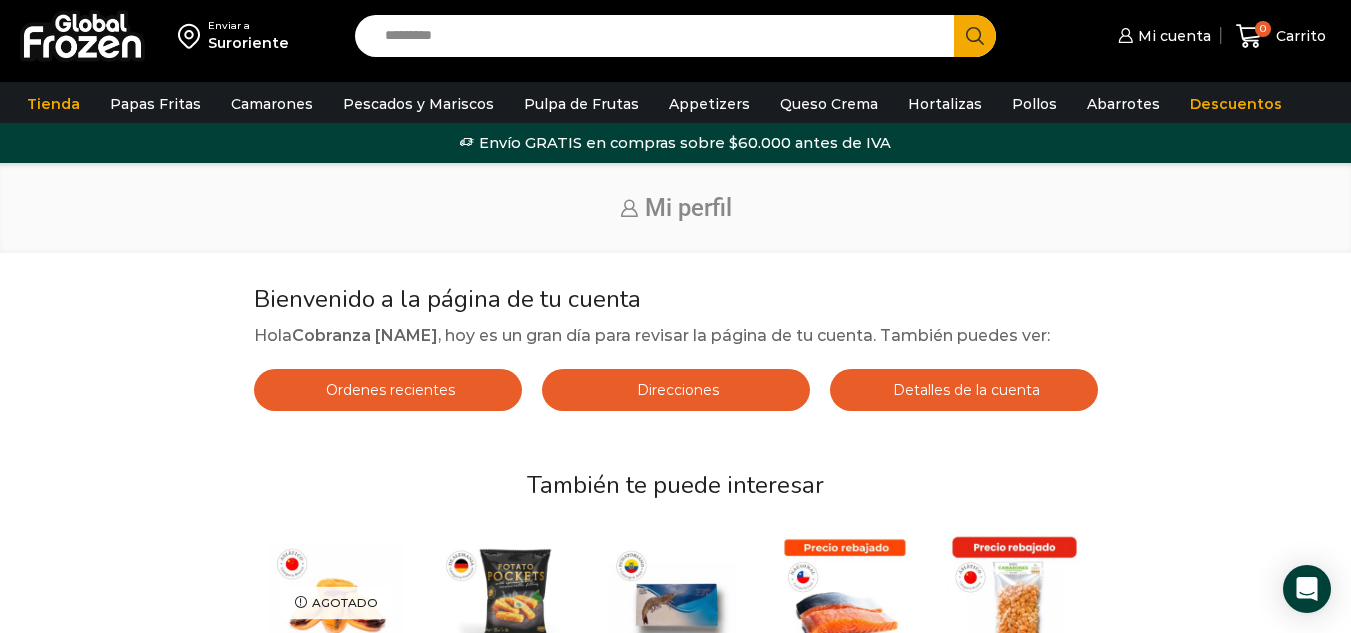 click on "Ordenes recientes" at bounding box center (388, 390) 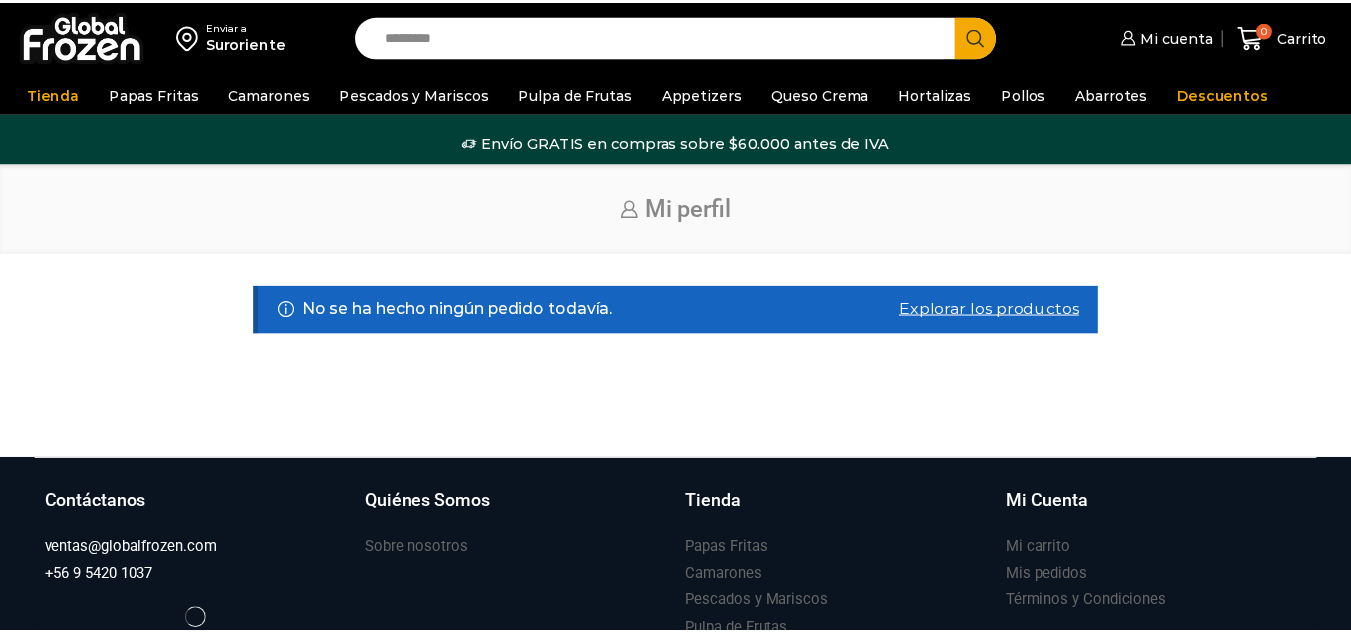 scroll, scrollTop: 0, scrollLeft: 0, axis: both 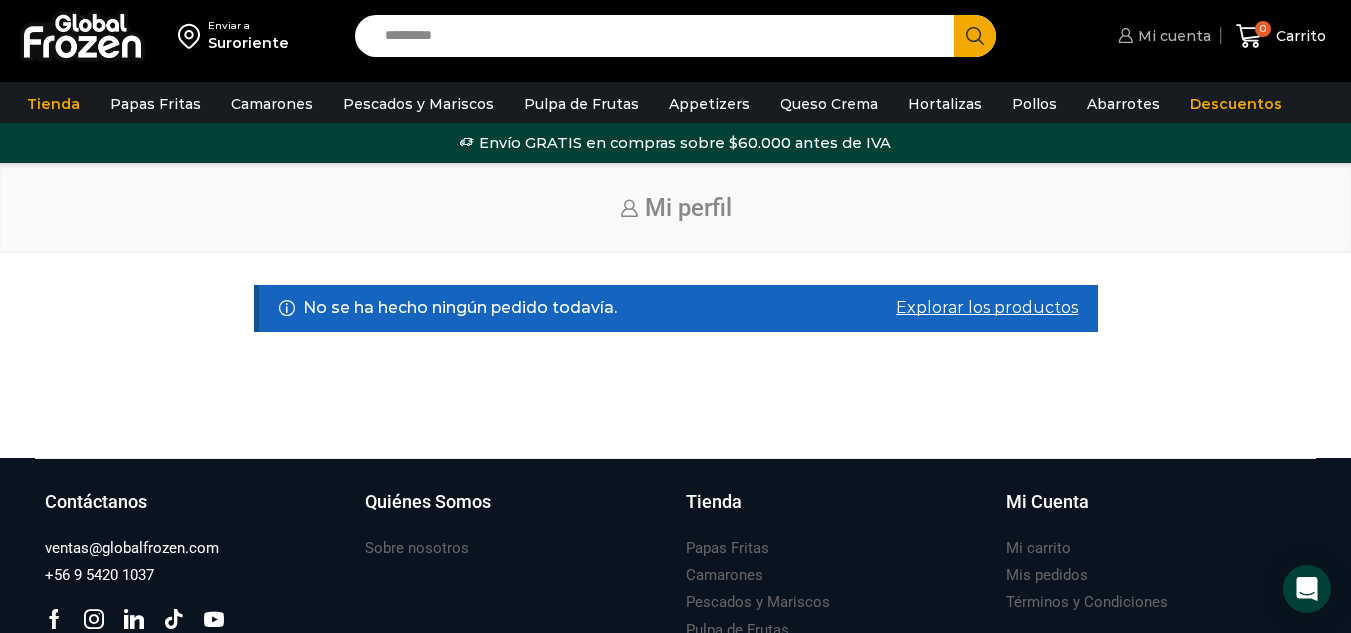 click on "Mi cuenta" at bounding box center [1172, 36] 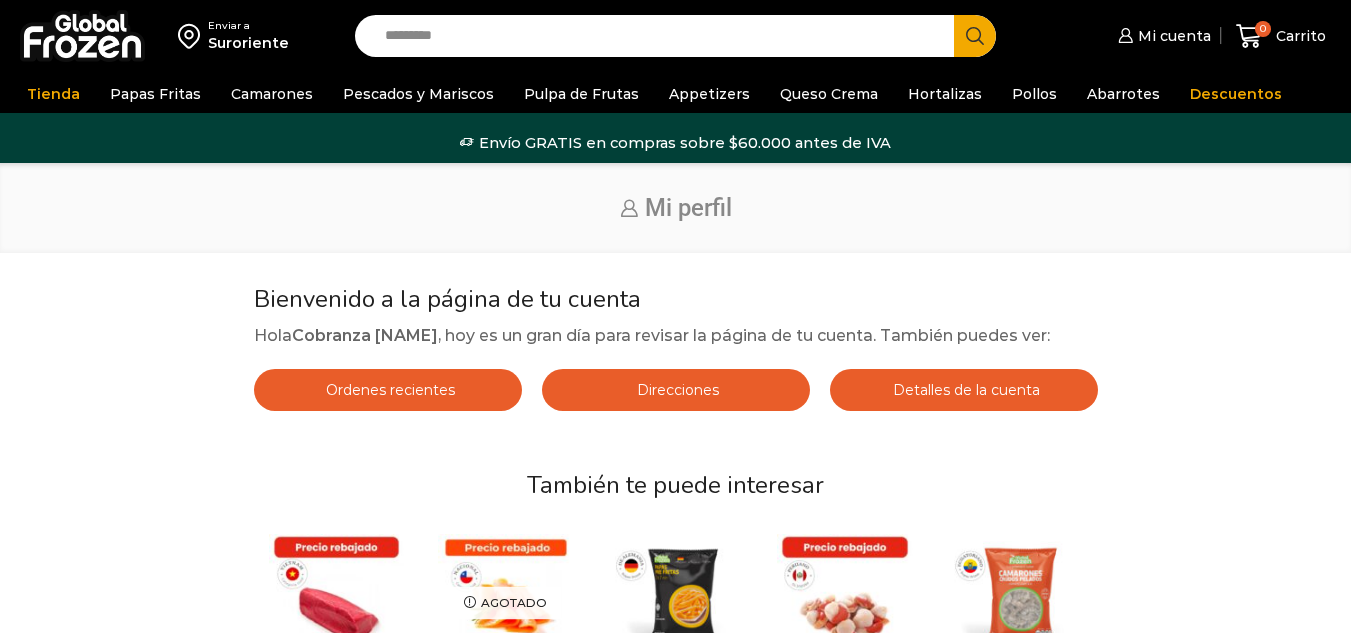 scroll, scrollTop: 0, scrollLeft: 0, axis: both 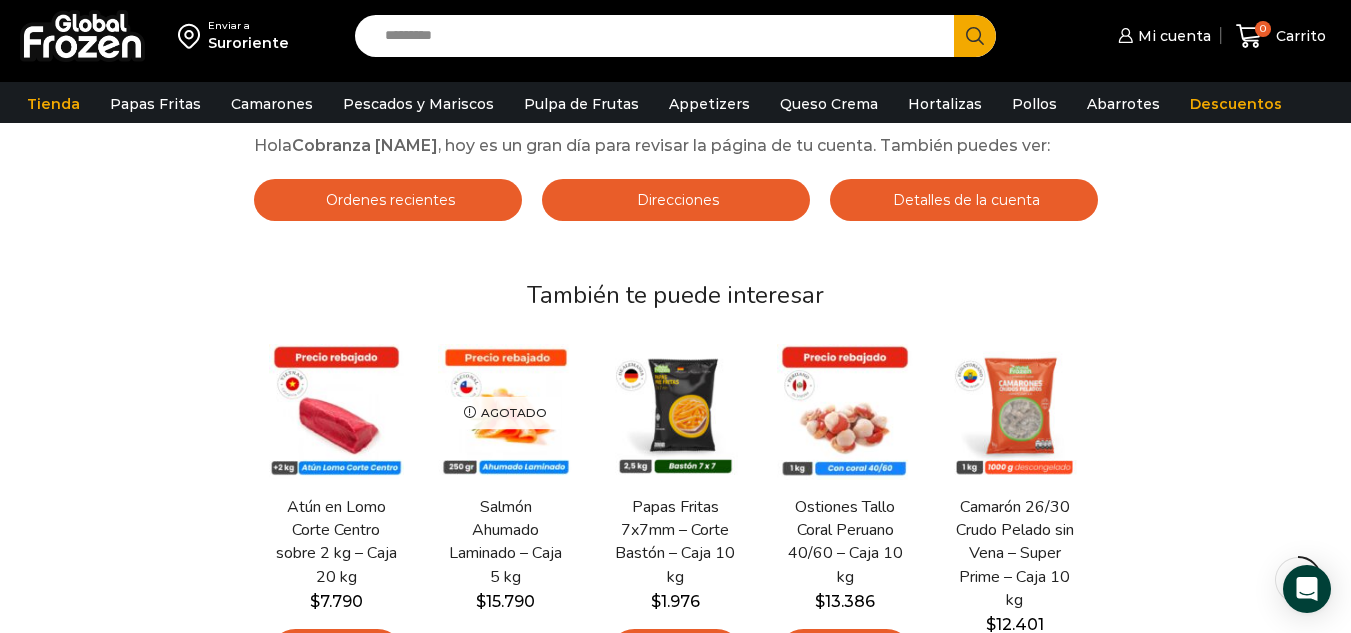 click on "Detalles de la cuenta" at bounding box center (964, 200) 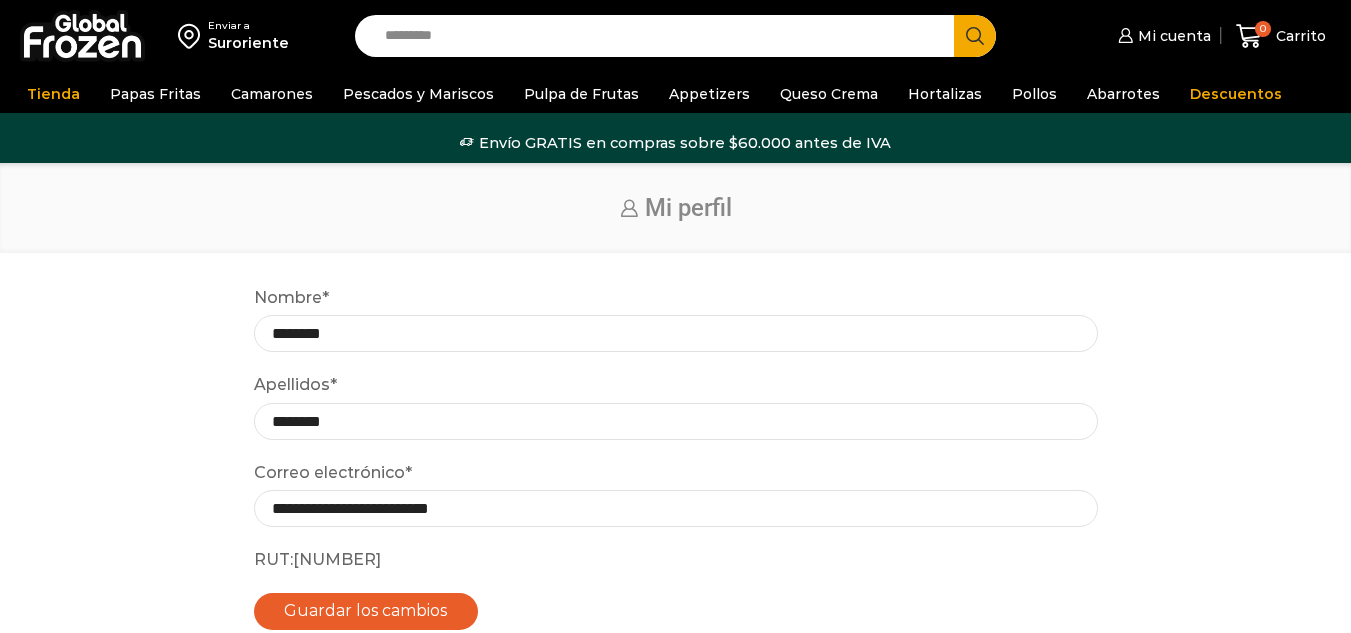 scroll, scrollTop: 0, scrollLeft: 0, axis: both 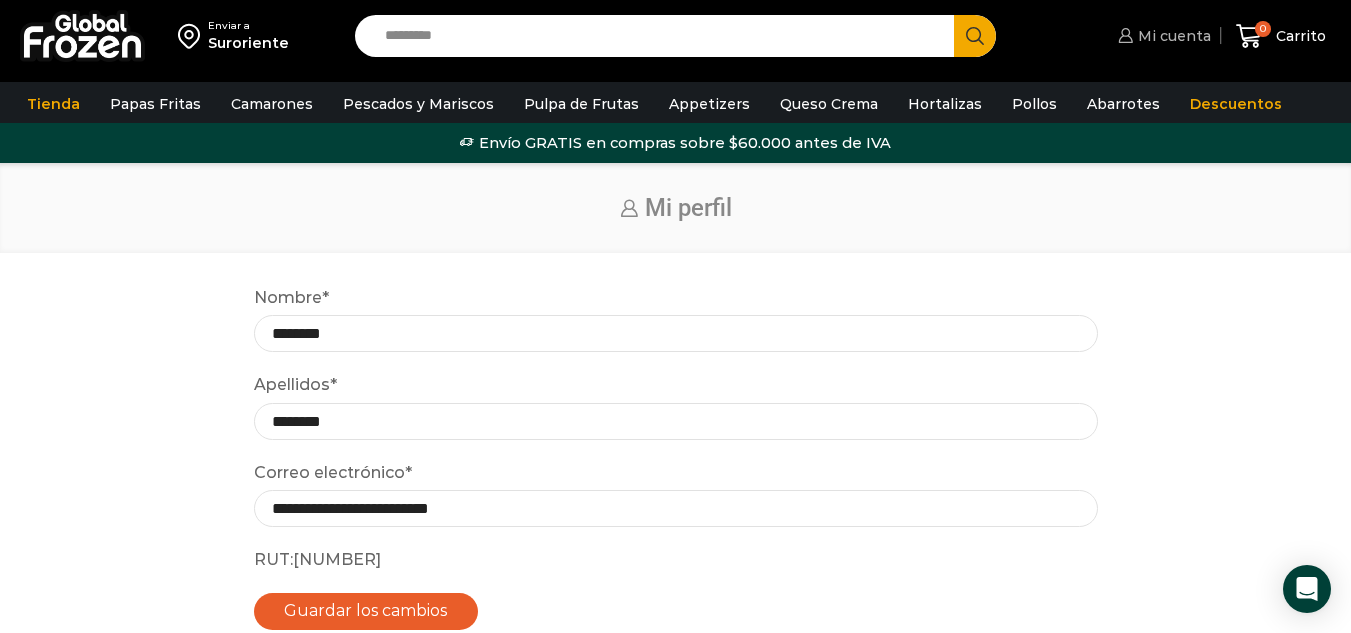 click on "Mi cuenta" at bounding box center (1162, 36) 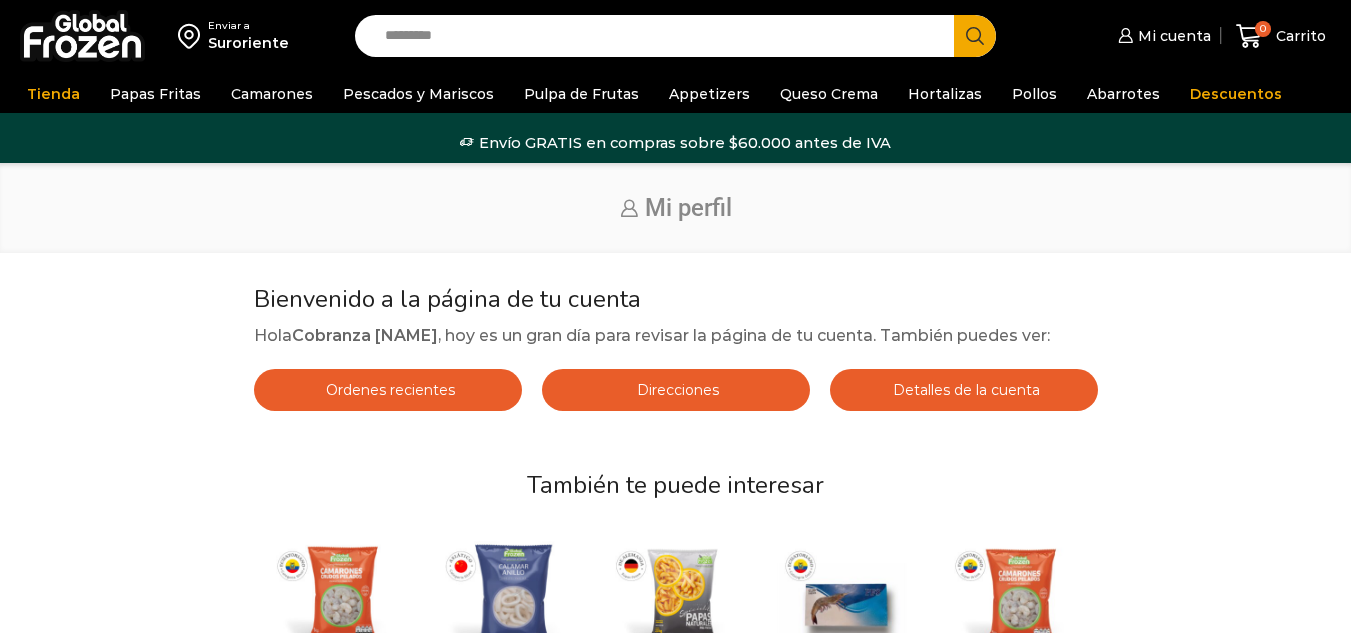 scroll, scrollTop: 0, scrollLeft: 0, axis: both 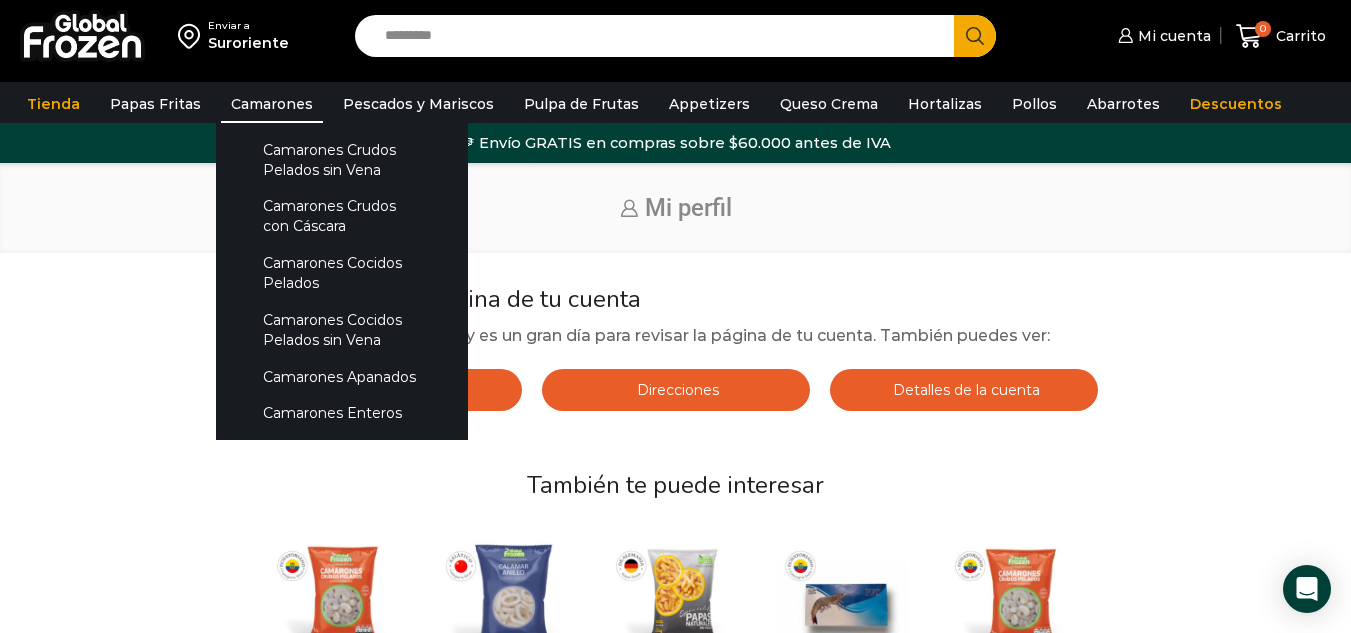 click on "Camarones" at bounding box center (272, 104) 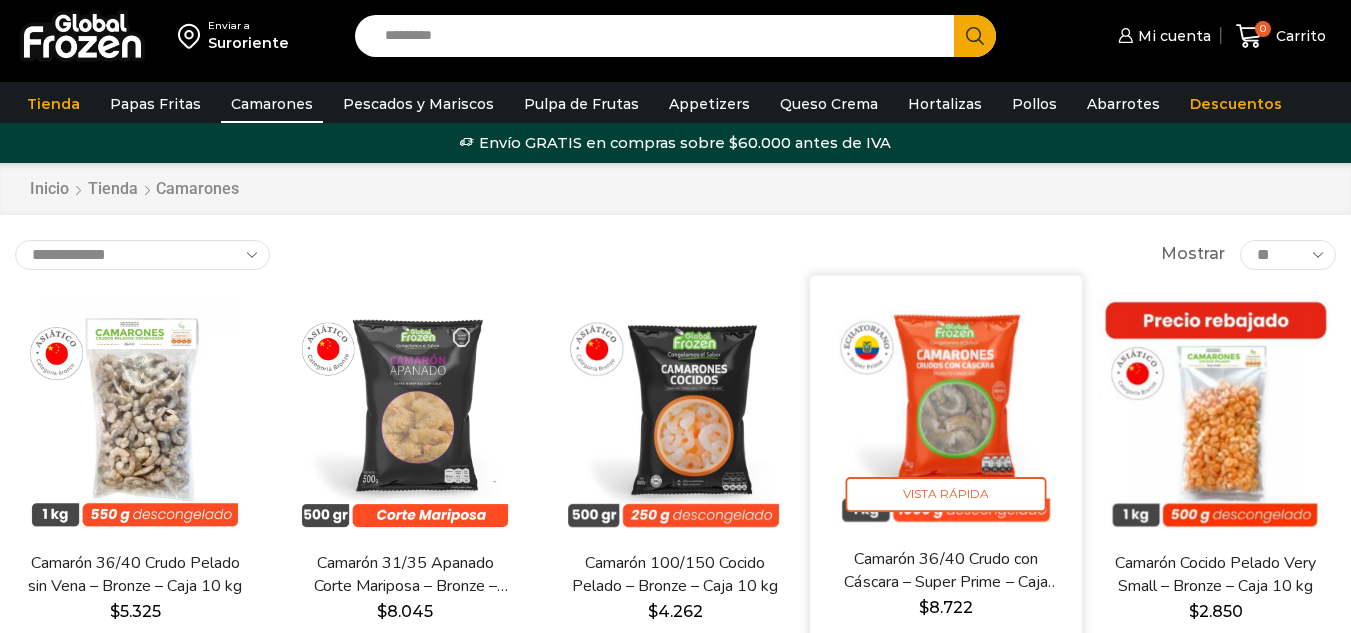 scroll, scrollTop: 0, scrollLeft: 0, axis: both 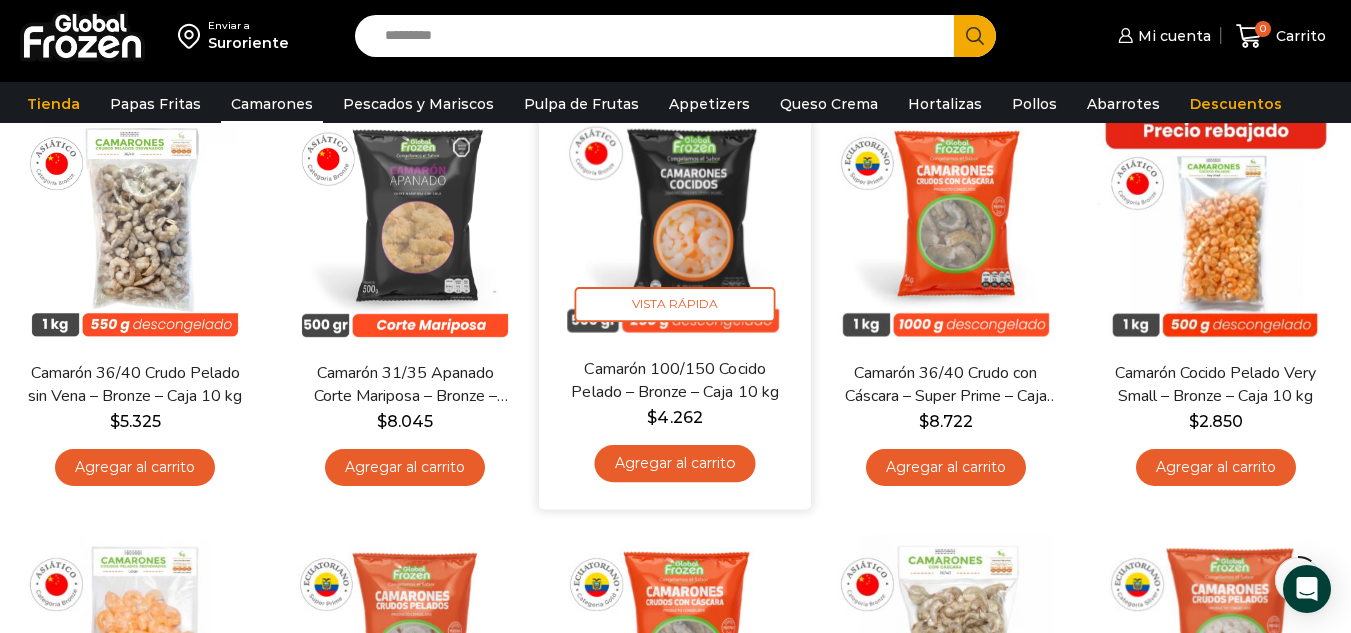 click at bounding box center [676, 221] 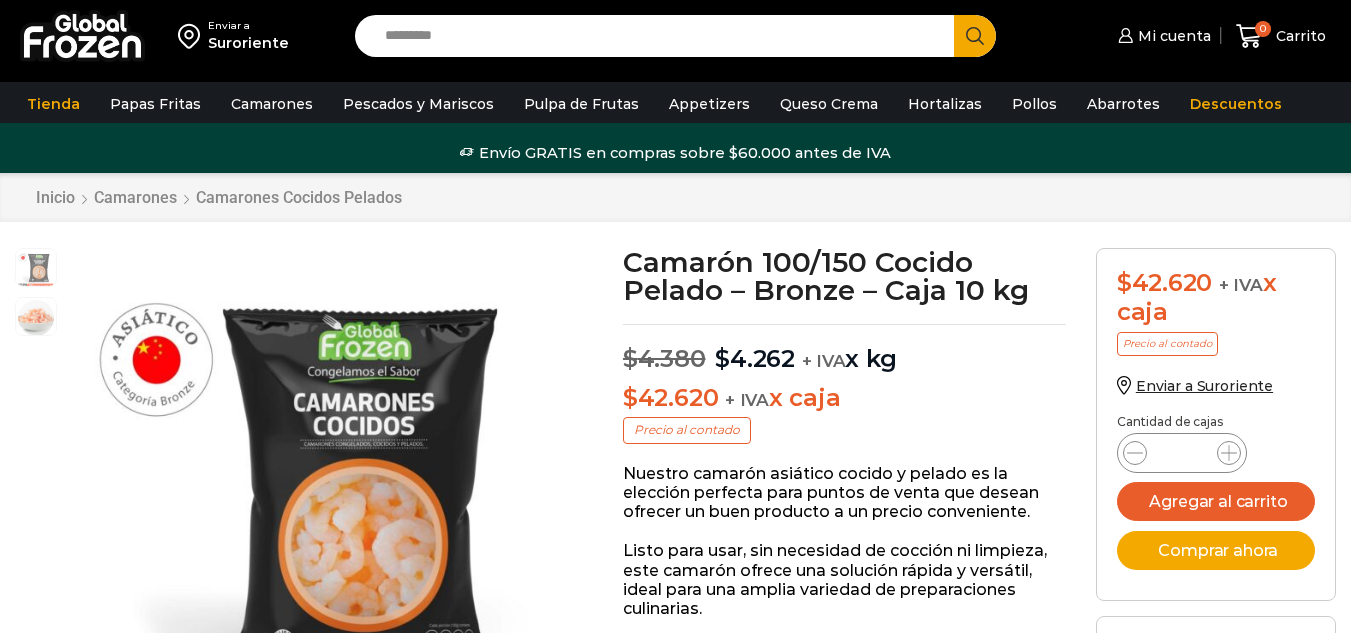 scroll, scrollTop: 1, scrollLeft: 0, axis: vertical 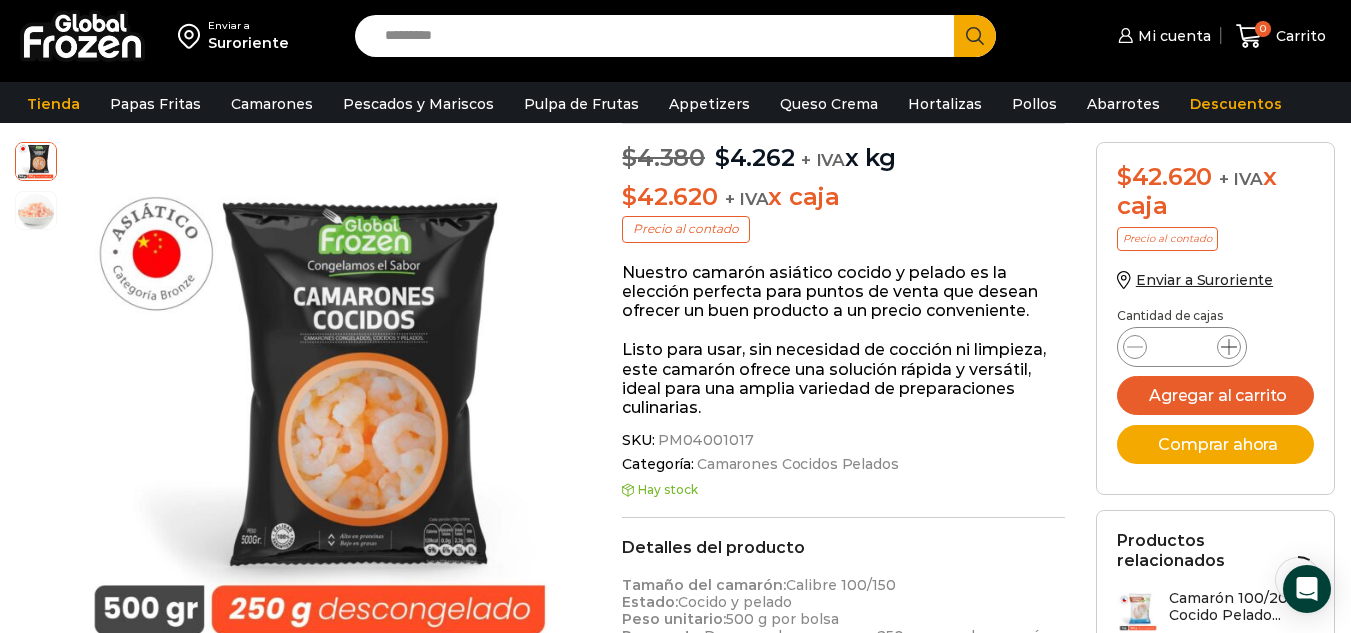 click at bounding box center (1229, 347) 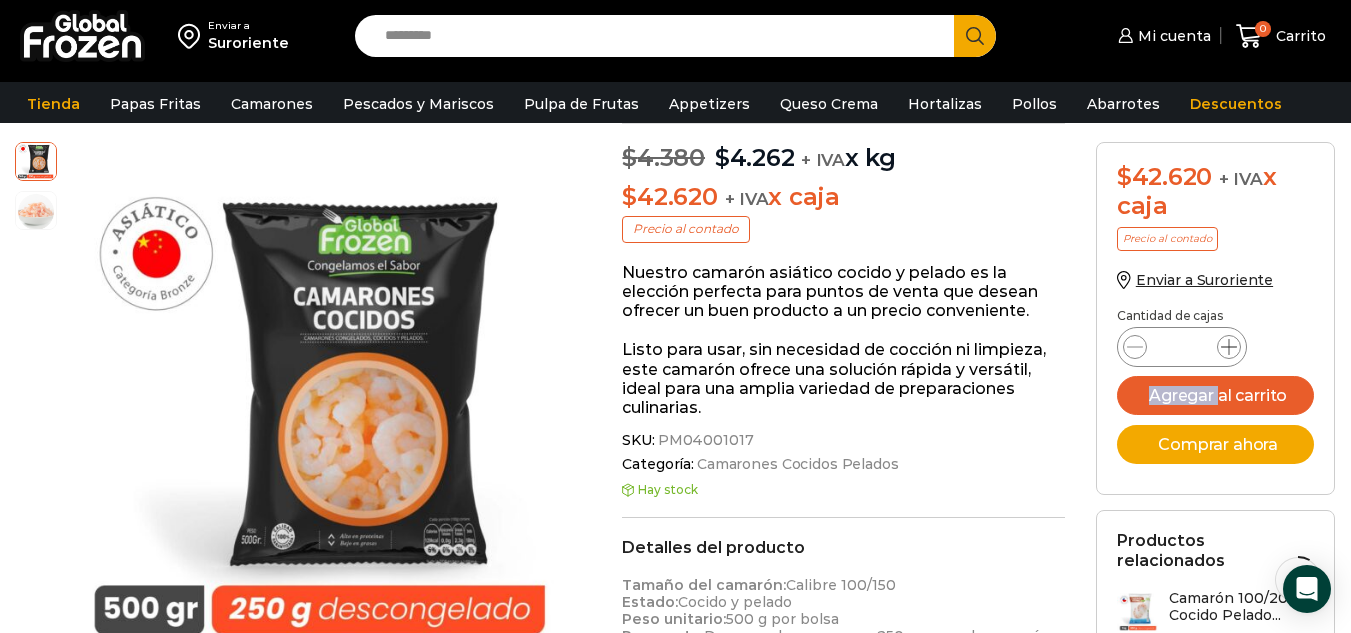click at bounding box center [1229, 347] 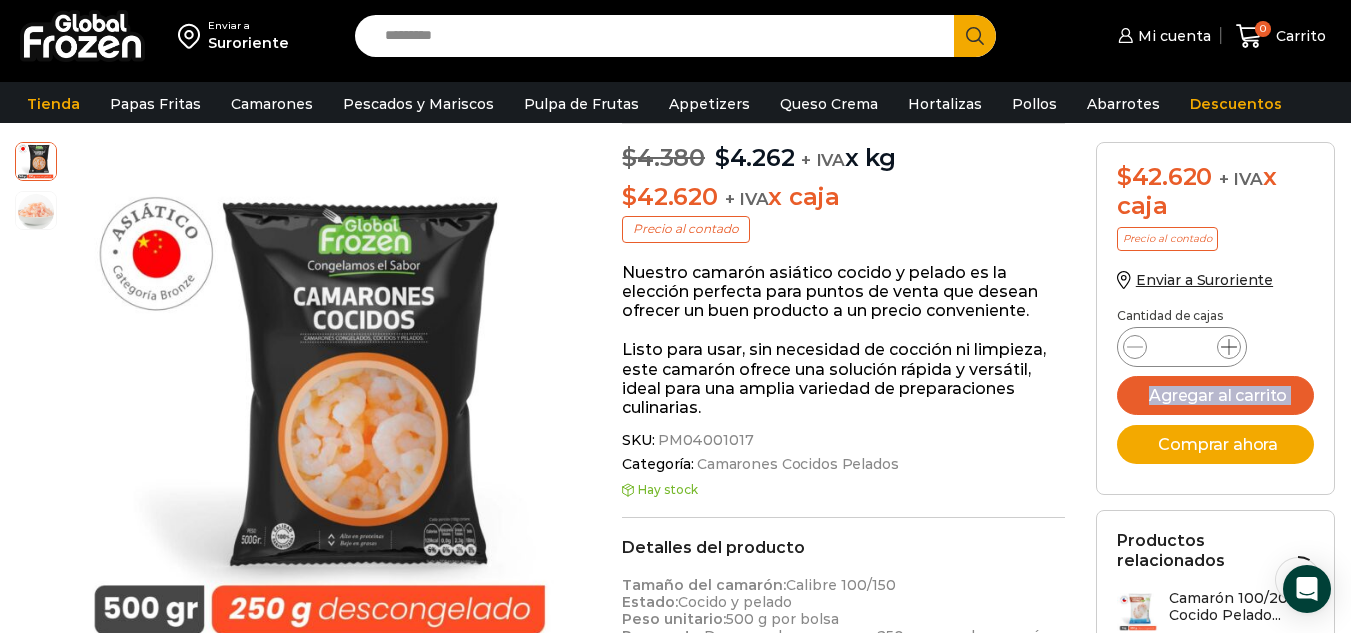 click at bounding box center (1229, 347) 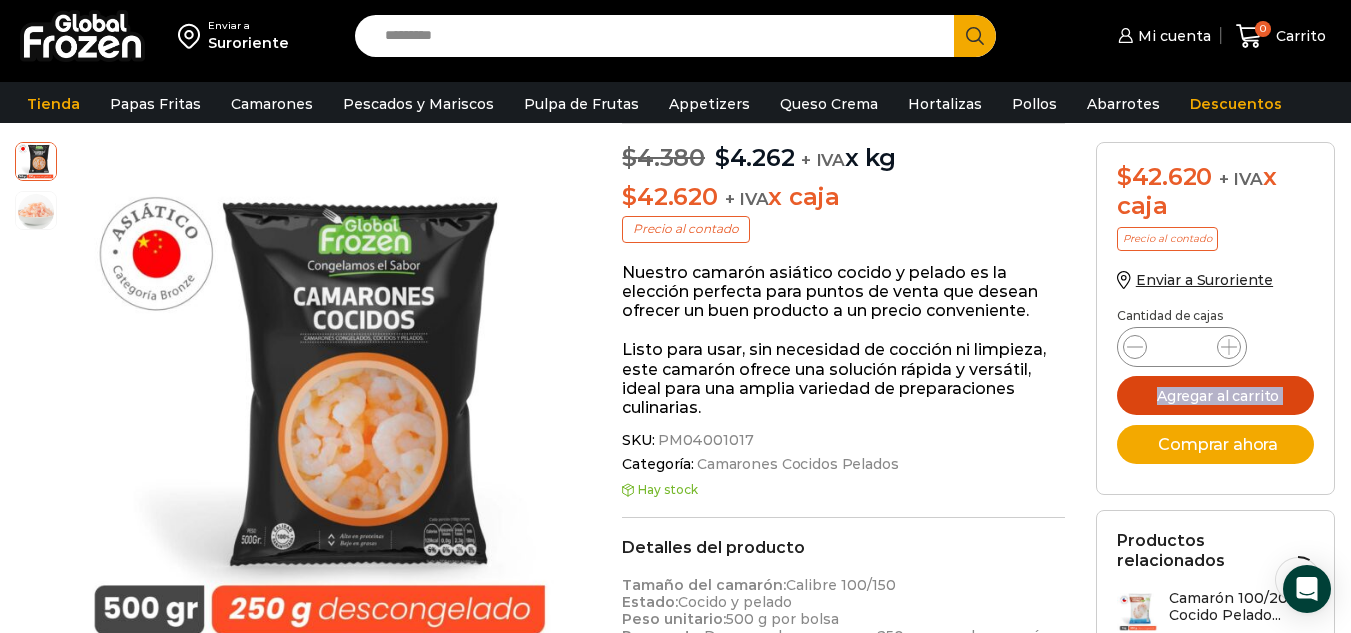 click on "Agregar al carrito" at bounding box center (1216, 395) 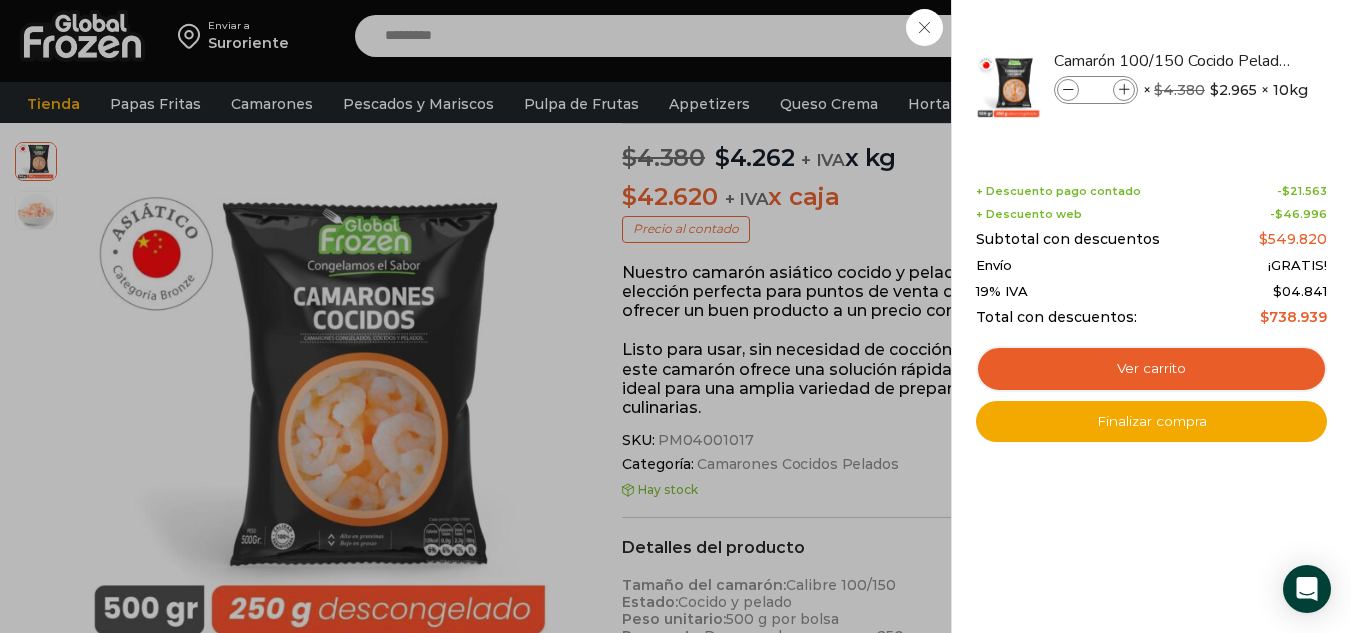 click on "62
Loremip
35
52
Dolorsit Amet" at bounding box center (1281, 36) 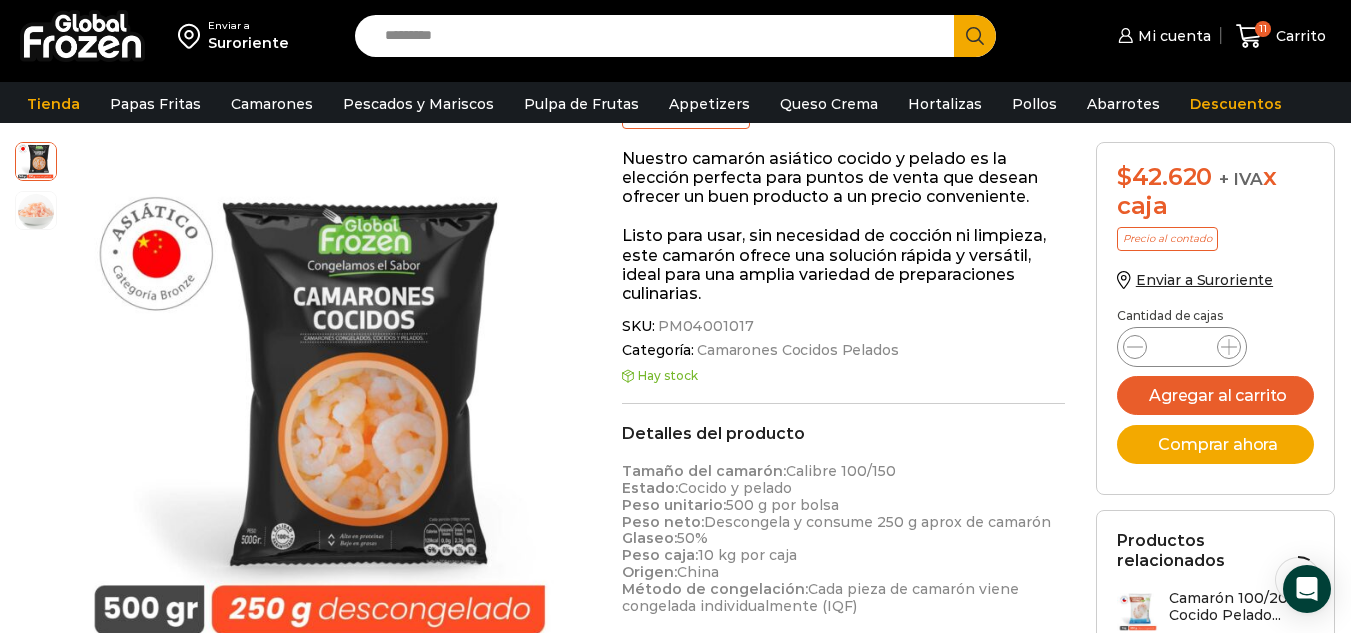 scroll, scrollTop: 201, scrollLeft: 0, axis: vertical 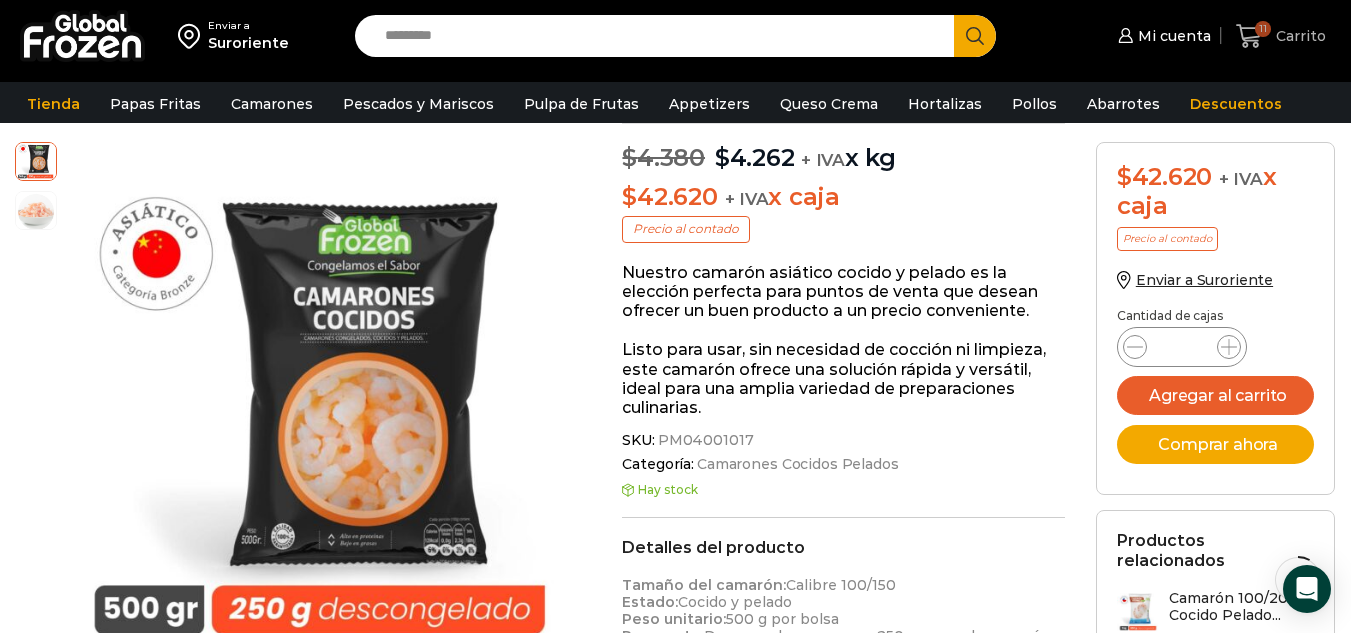 click at bounding box center (1249, 36) 